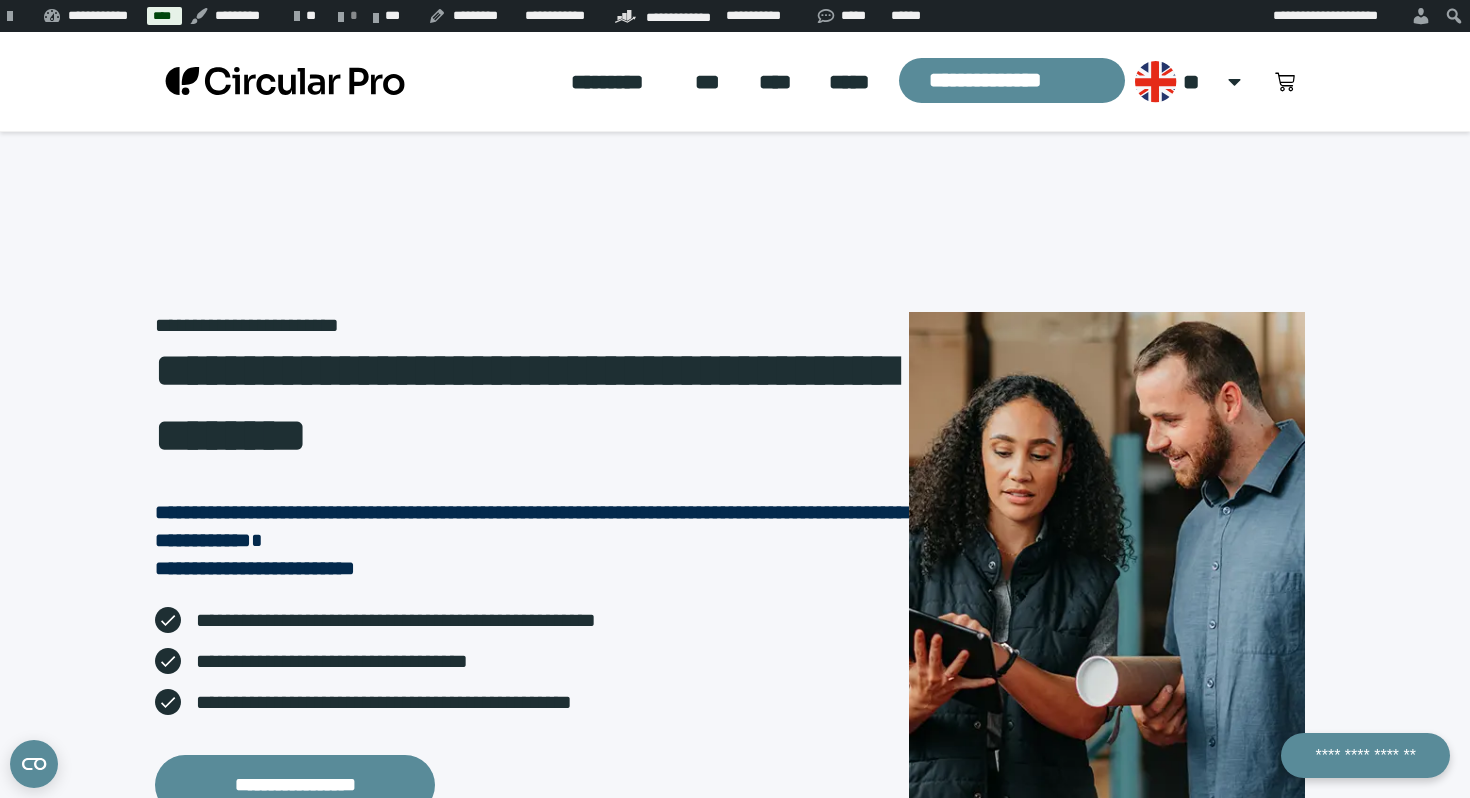 scroll, scrollTop: 1116, scrollLeft: 0, axis: vertical 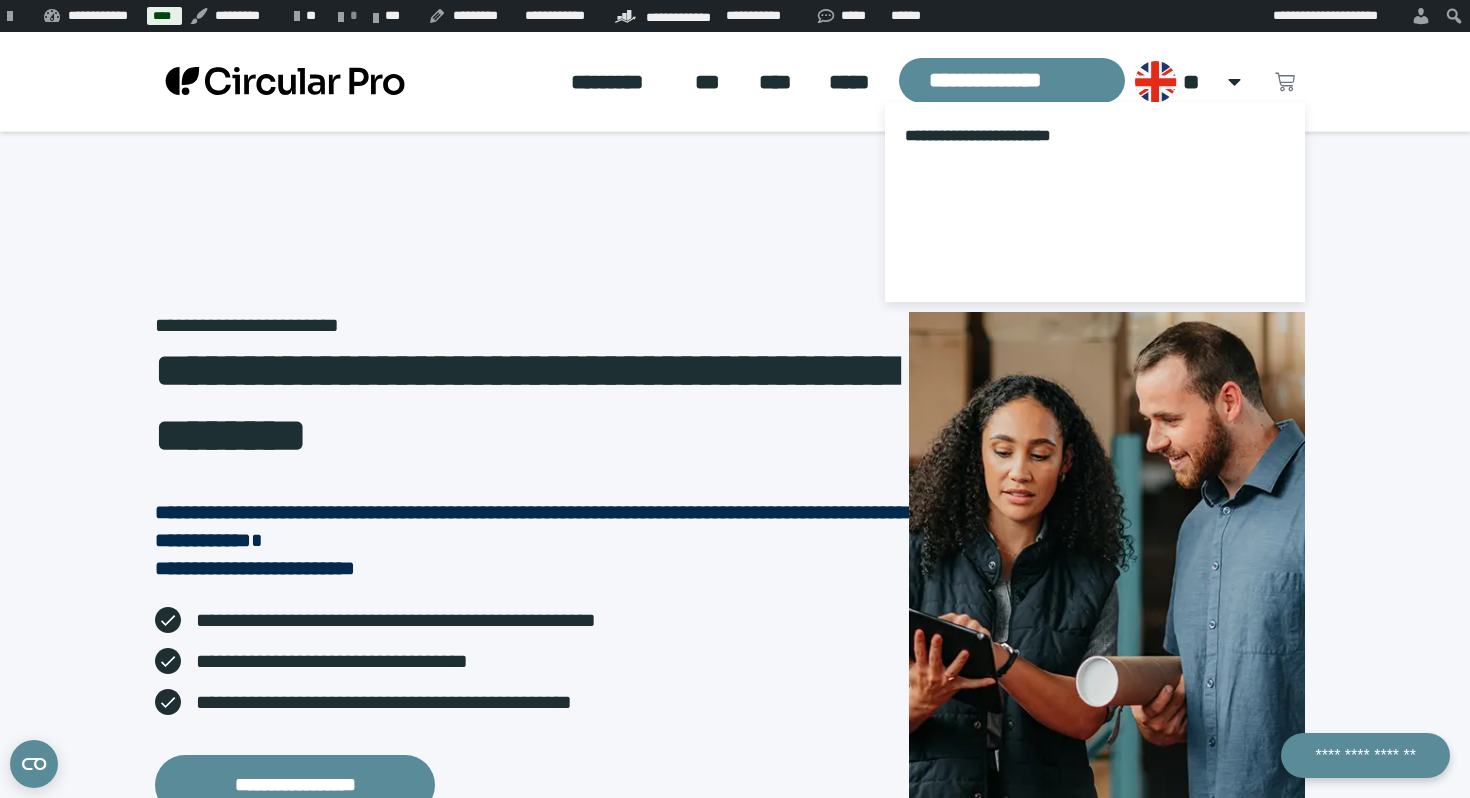 click 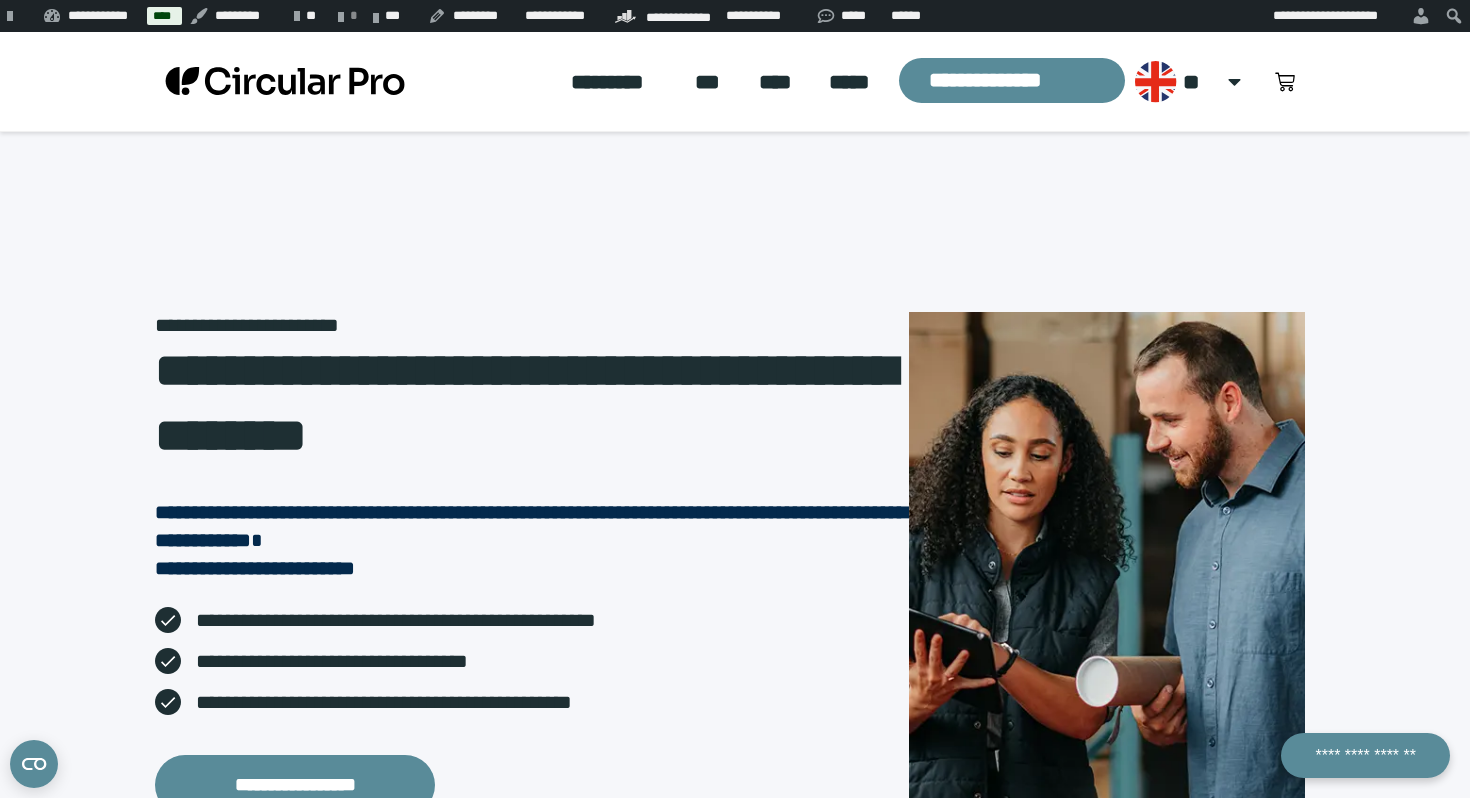 click on "*********" 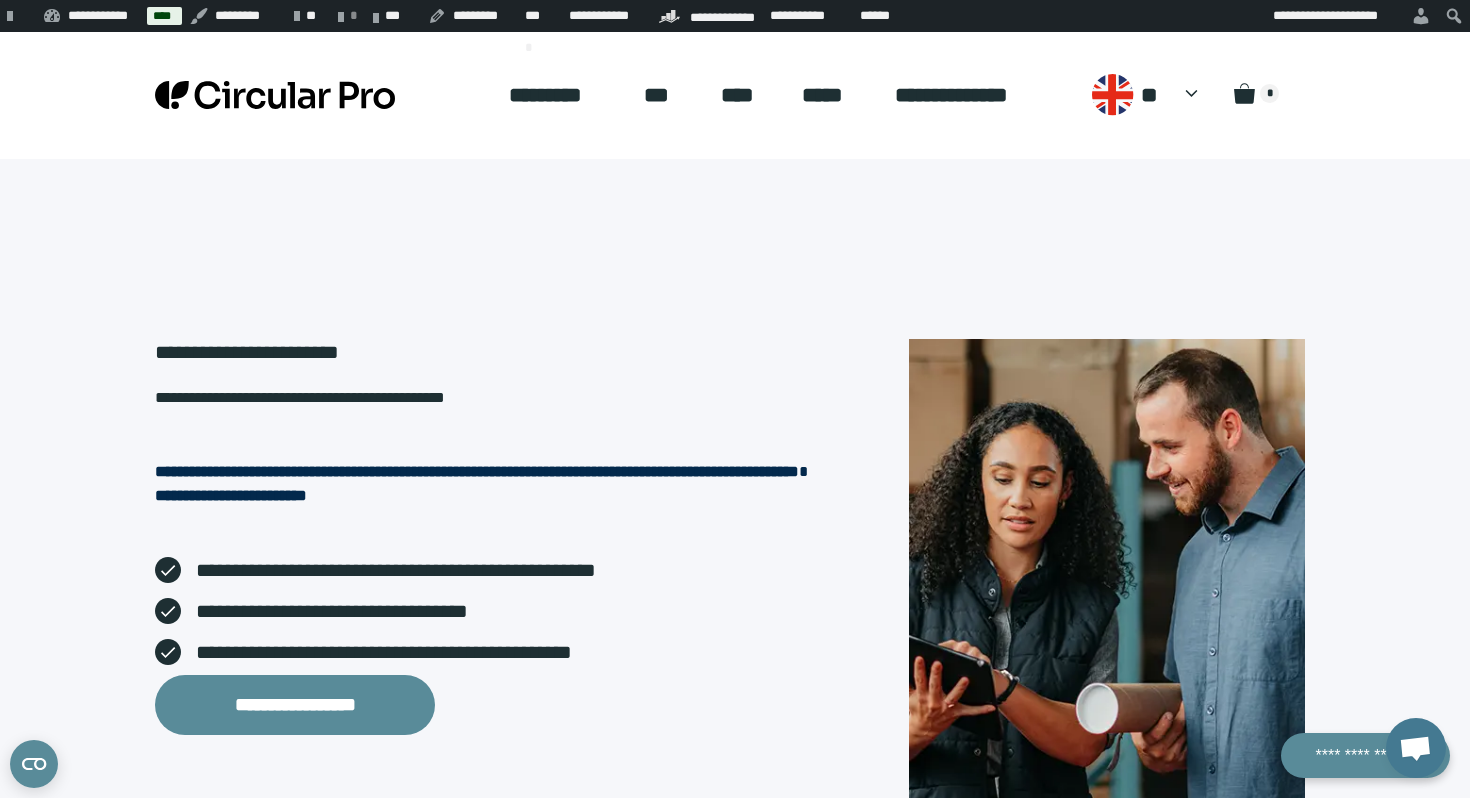 scroll, scrollTop: 0, scrollLeft: 0, axis: both 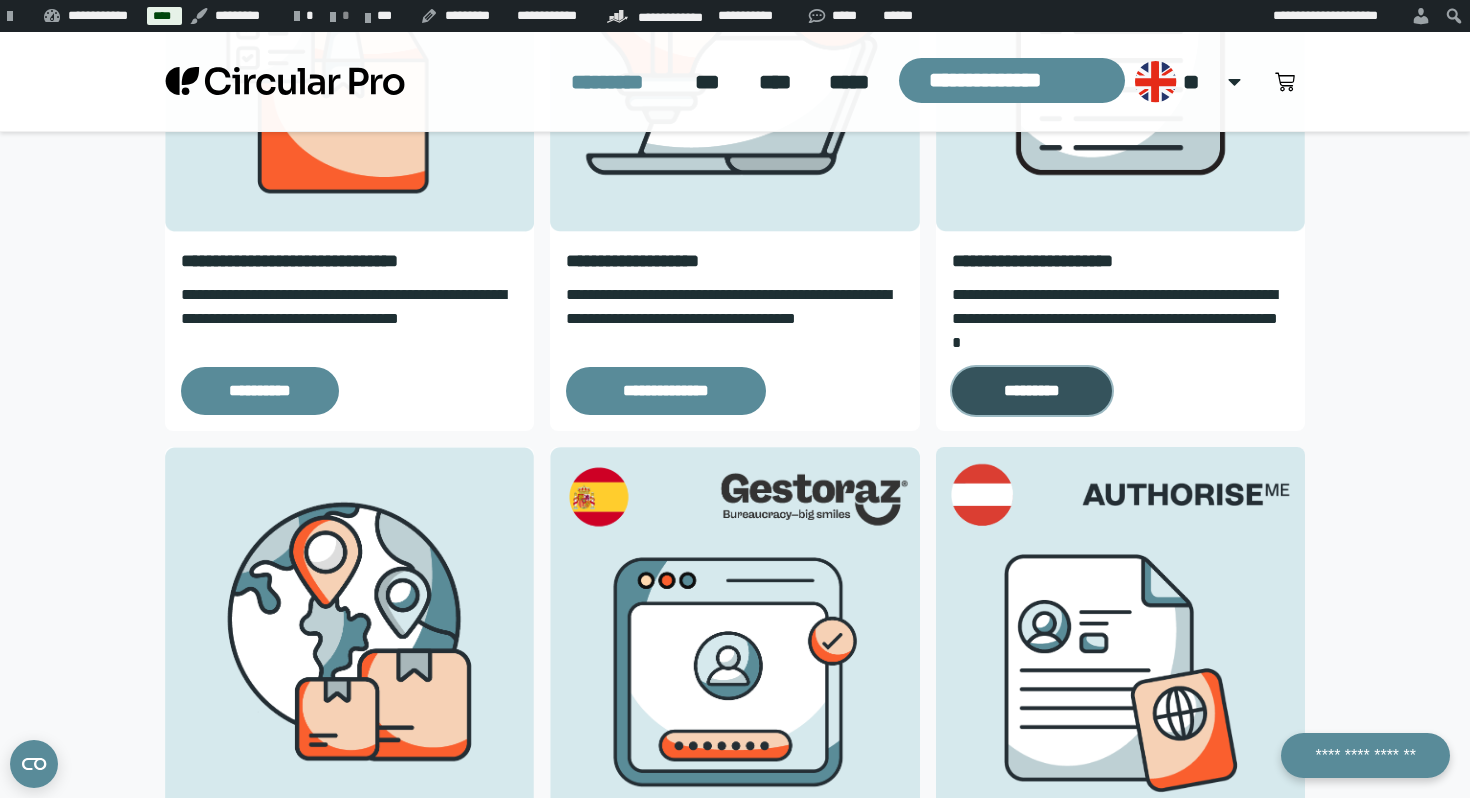 click on "*********" at bounding box center [1032, 391] 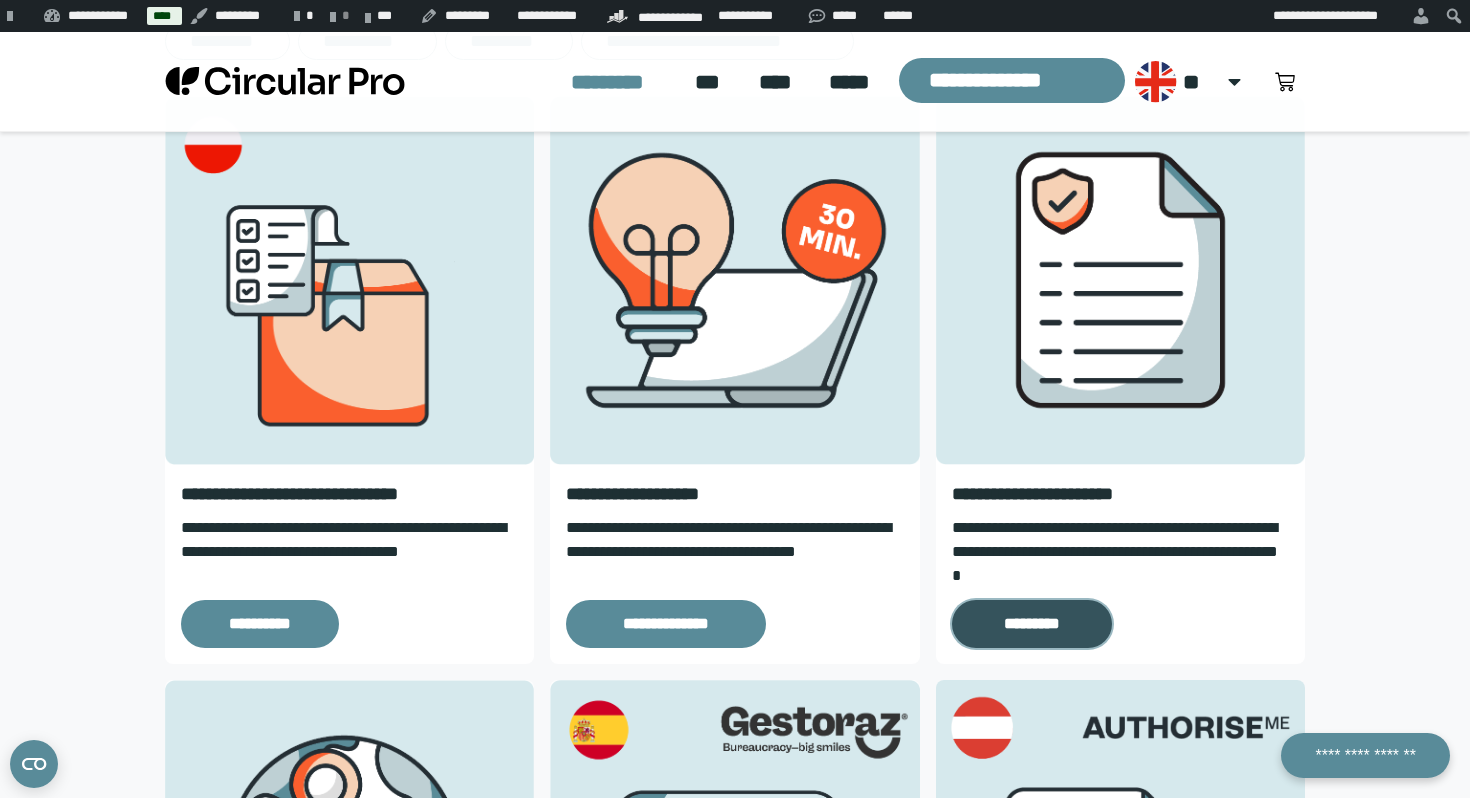 scroll, scrollTop: 440, scrollLeft: 0, axis: vertical 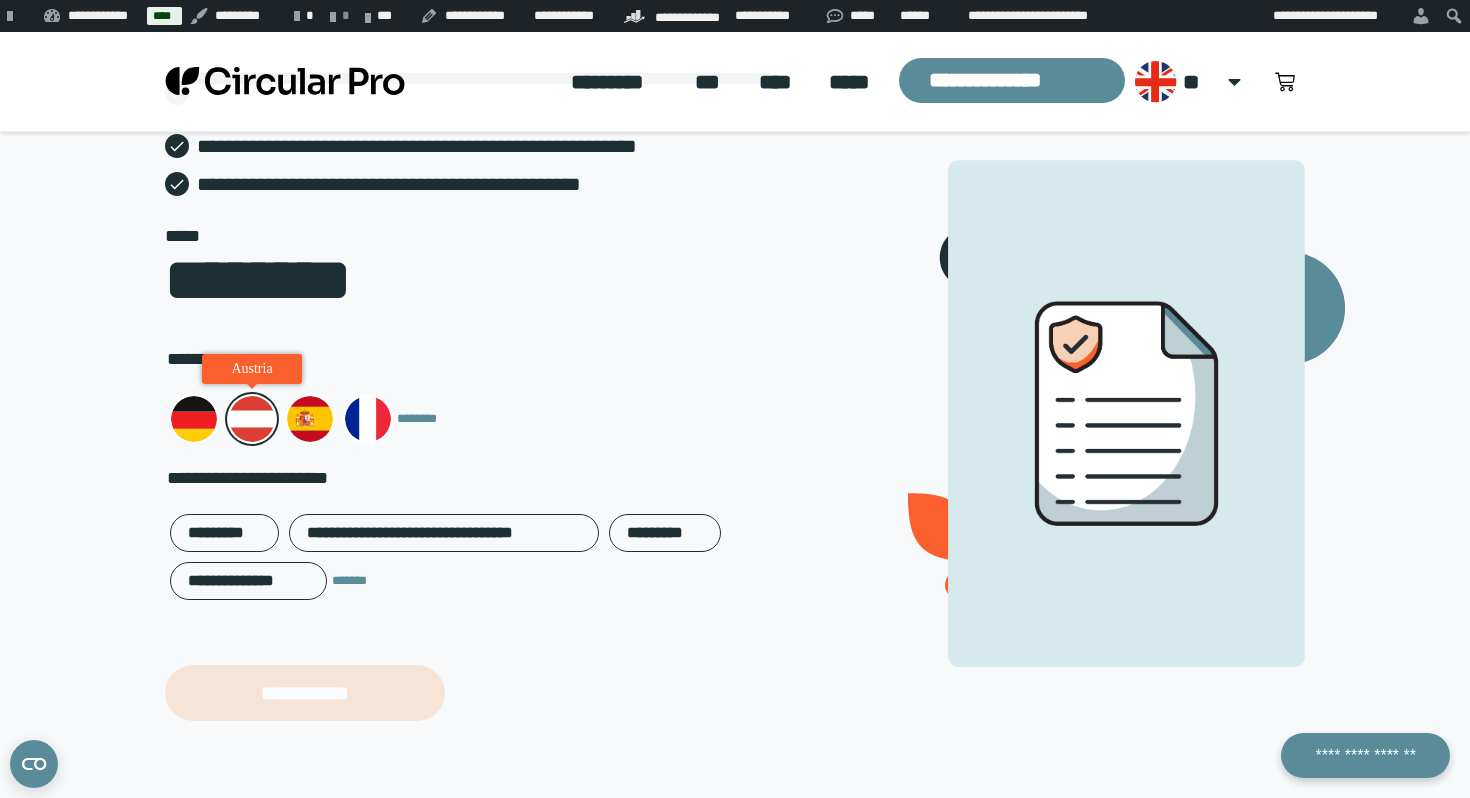 click at bounding box center (252, 419) 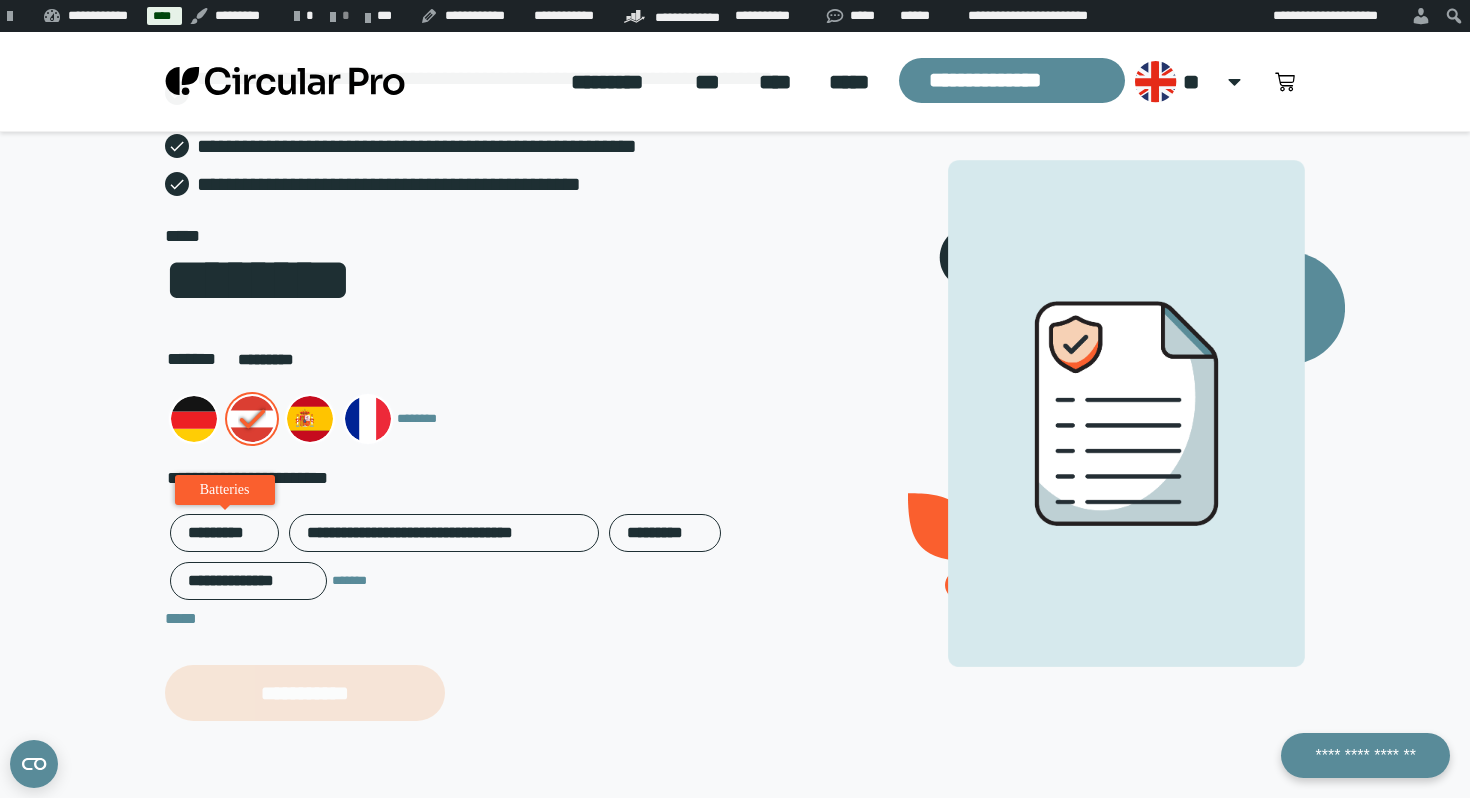 click on "*********" at bounding box center [224, 533] 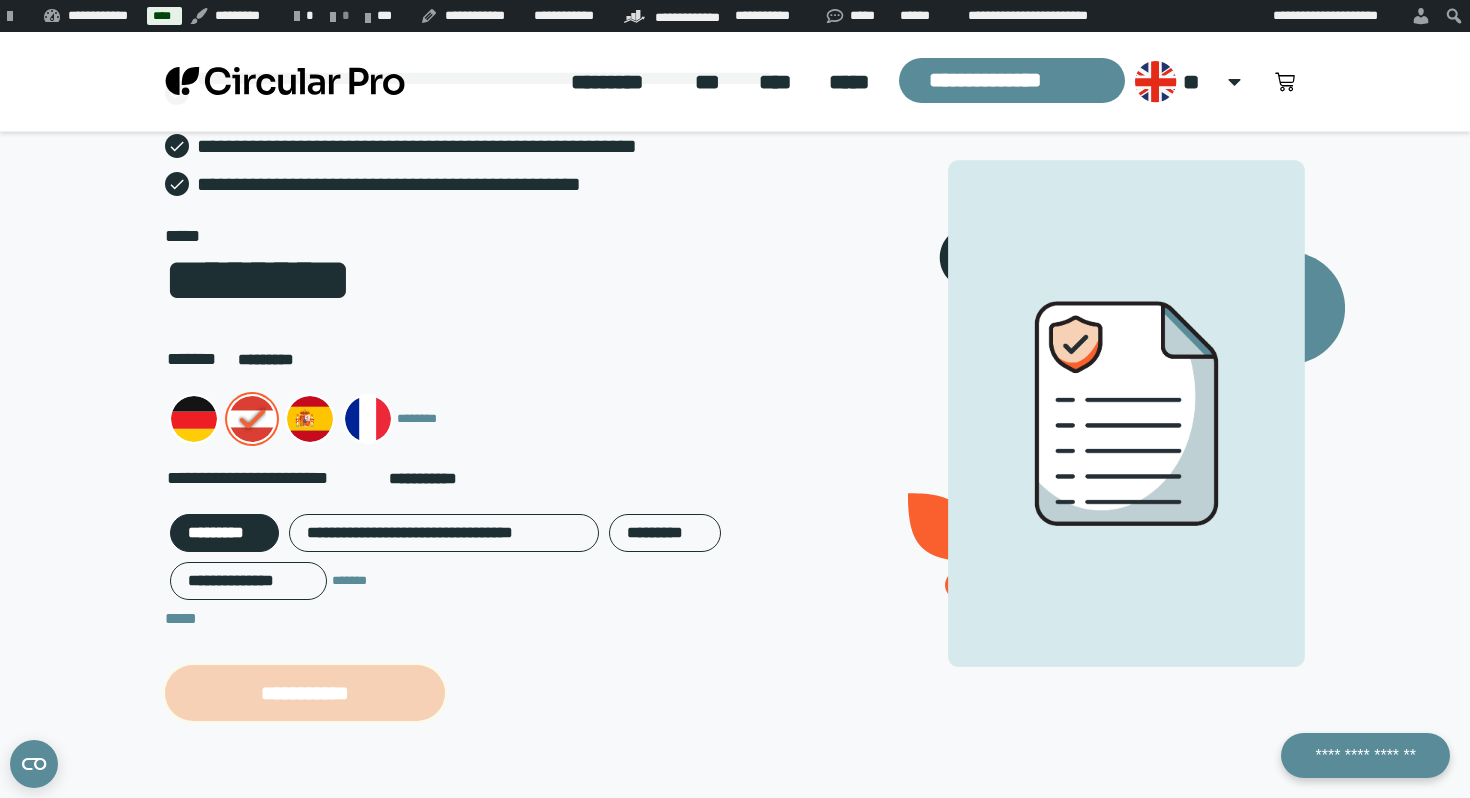 click on "**********" at bounding box center [305, 693] 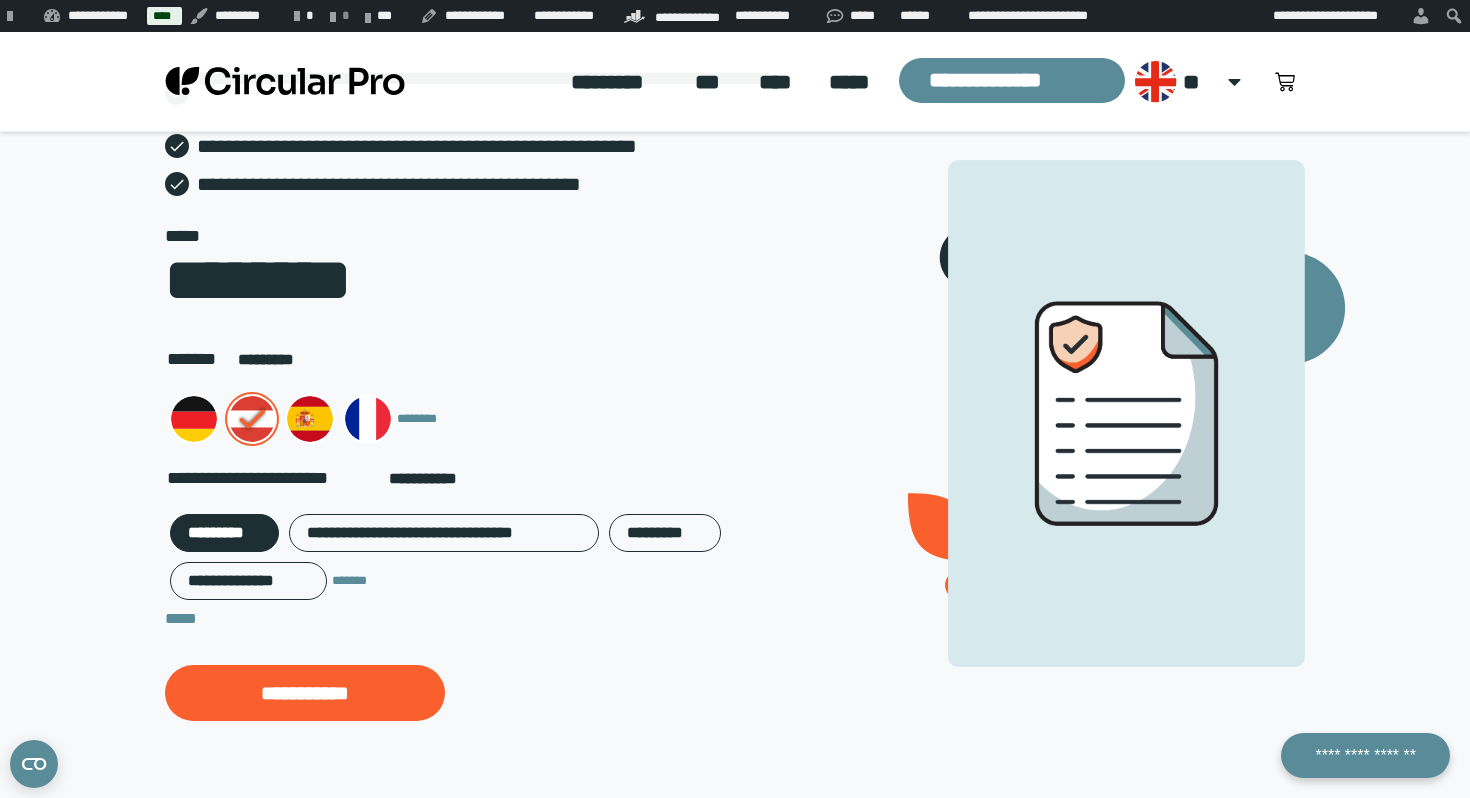 click on "**********" at bounding box center (735, 264) 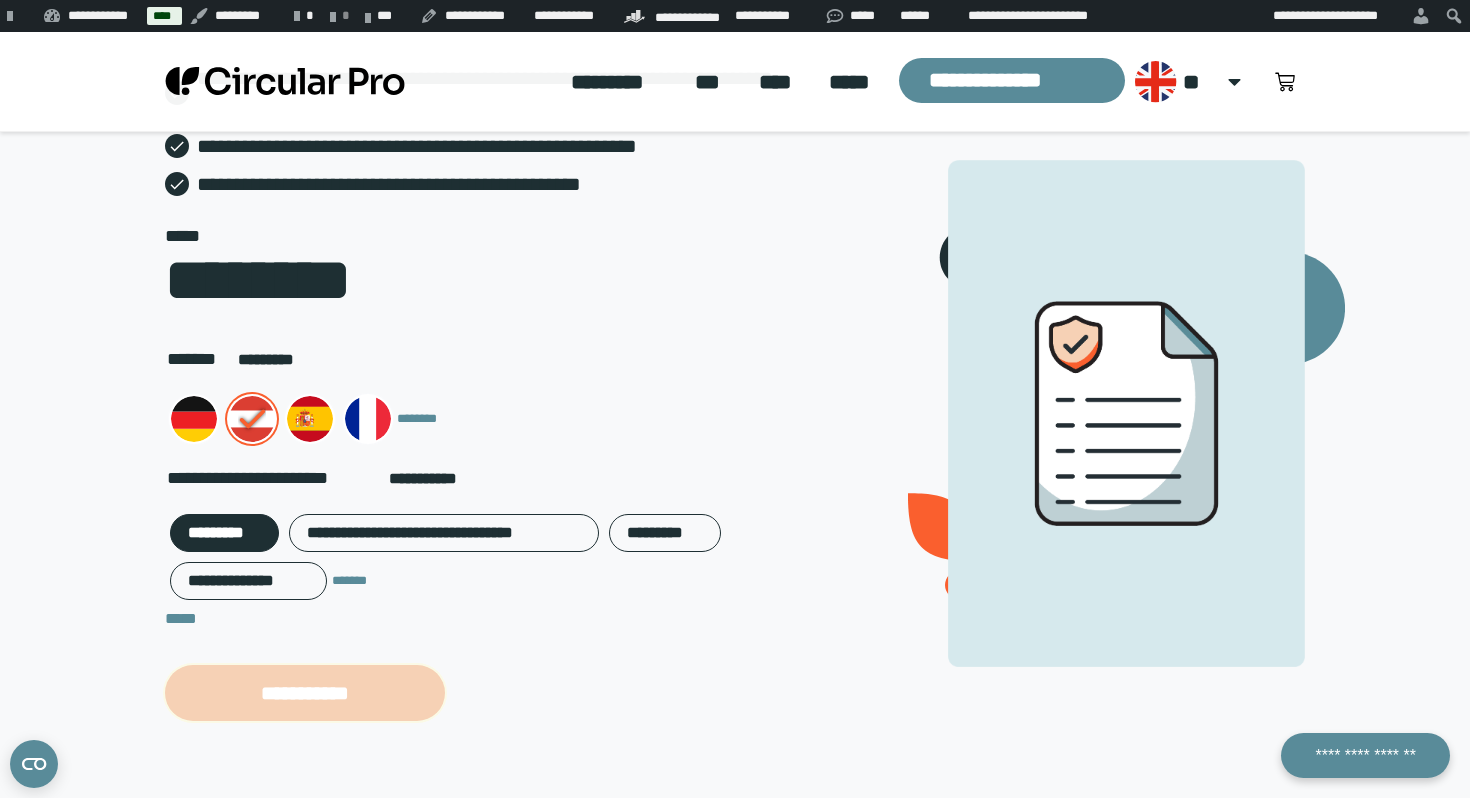 click on "**********" at bounding box center [305, 693] 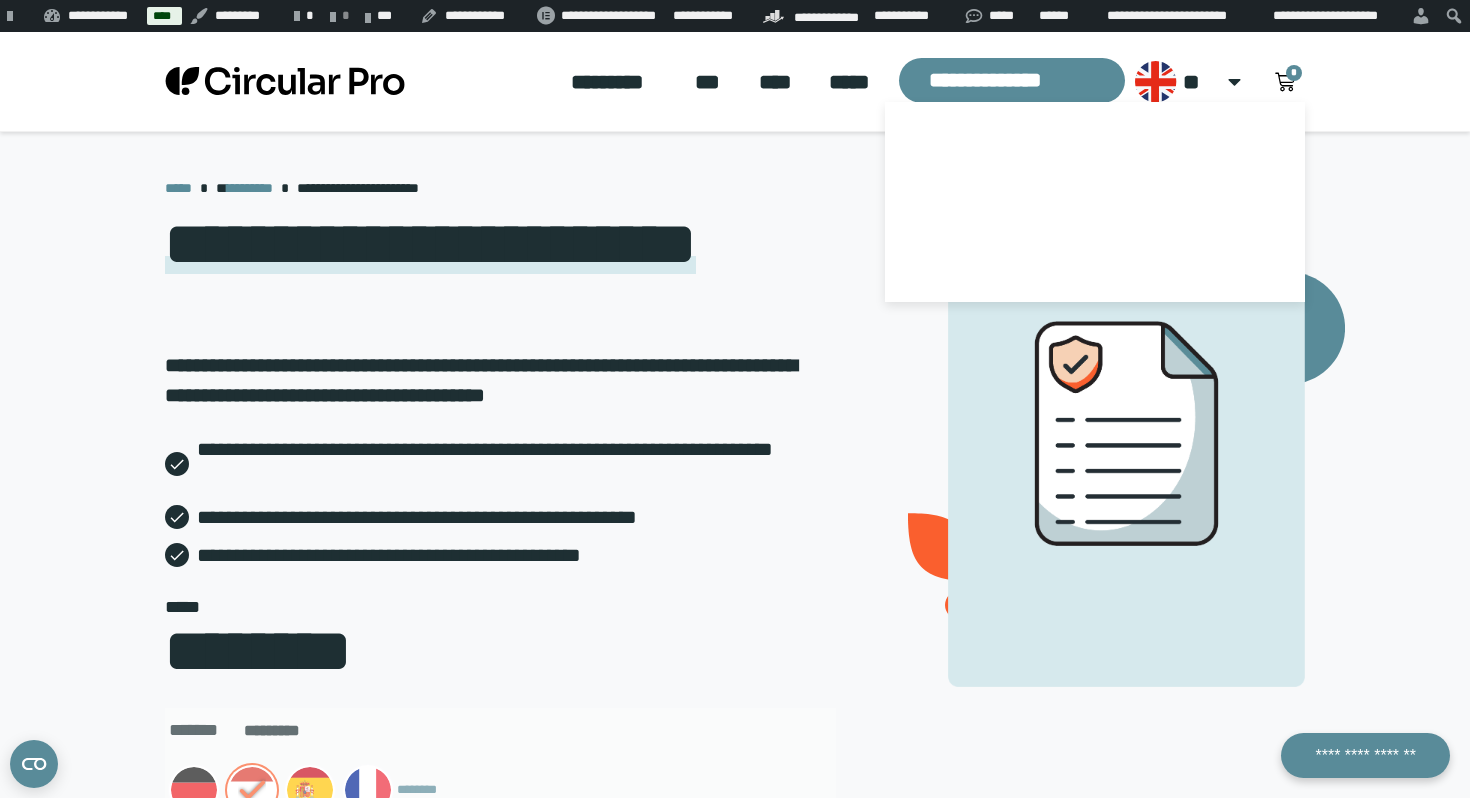 scroll, scrollTop: 0, scrollLeft: 0, axis: both 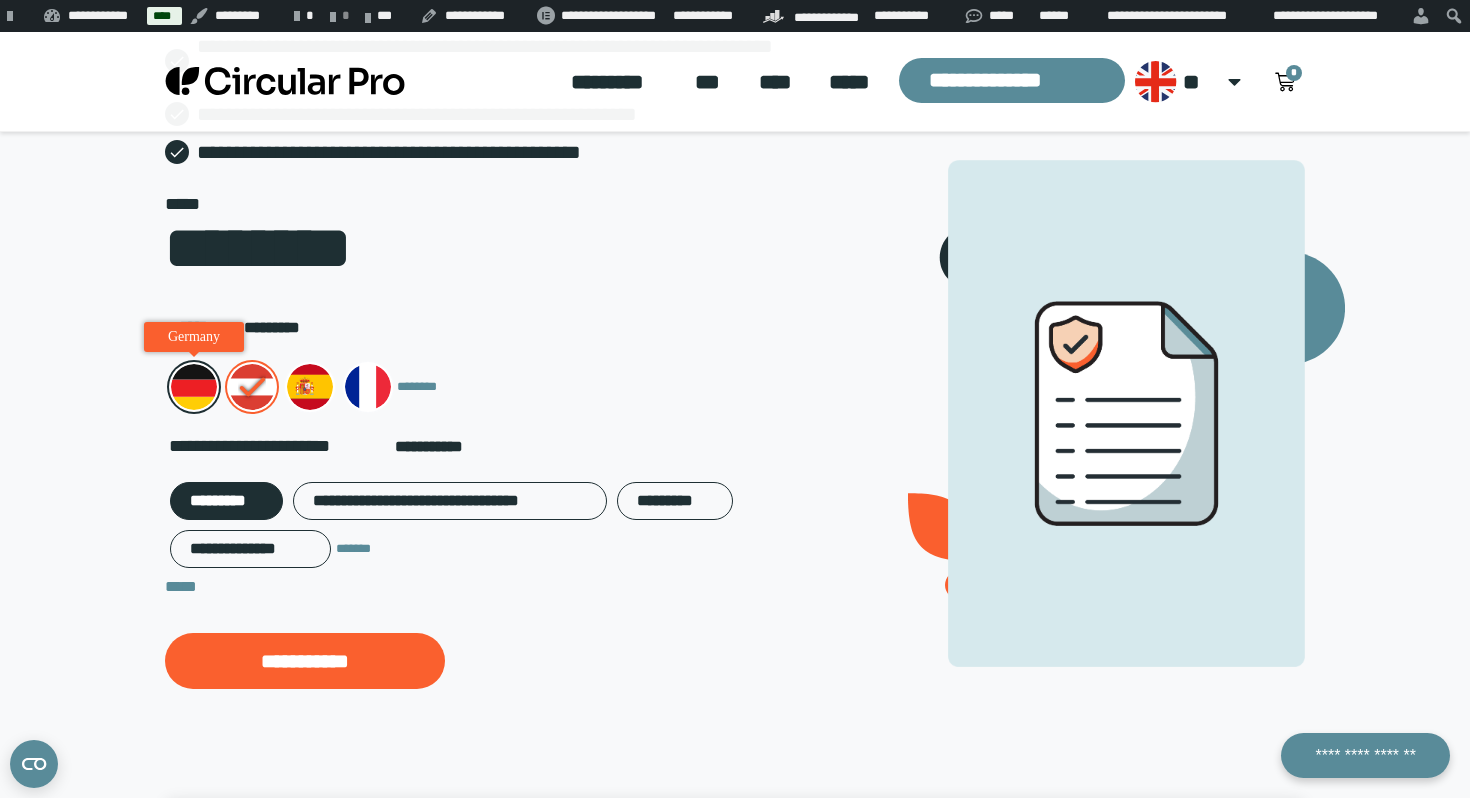 click at bounding box center [194, 387] 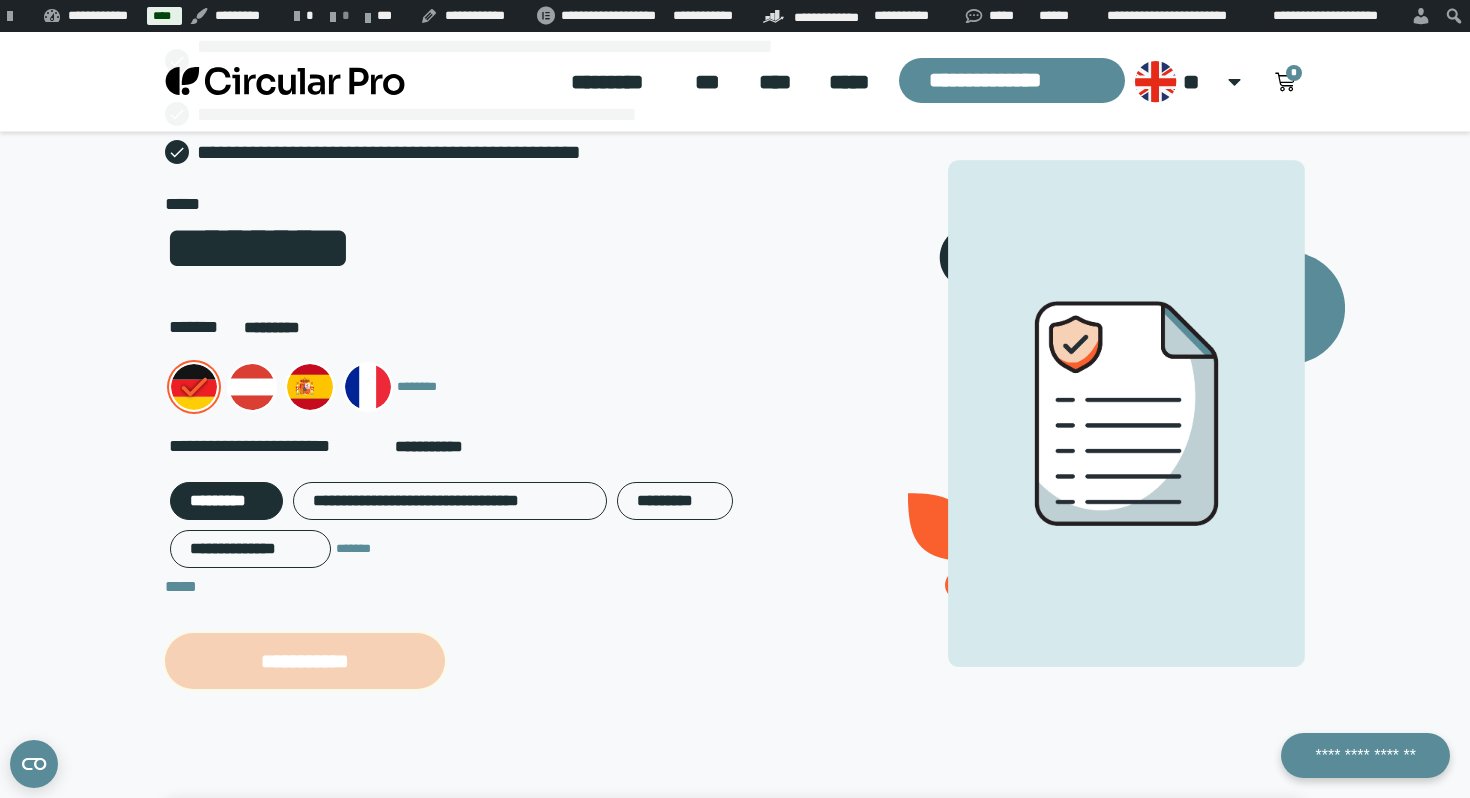click on "**********" at bounding box center [305, 661] 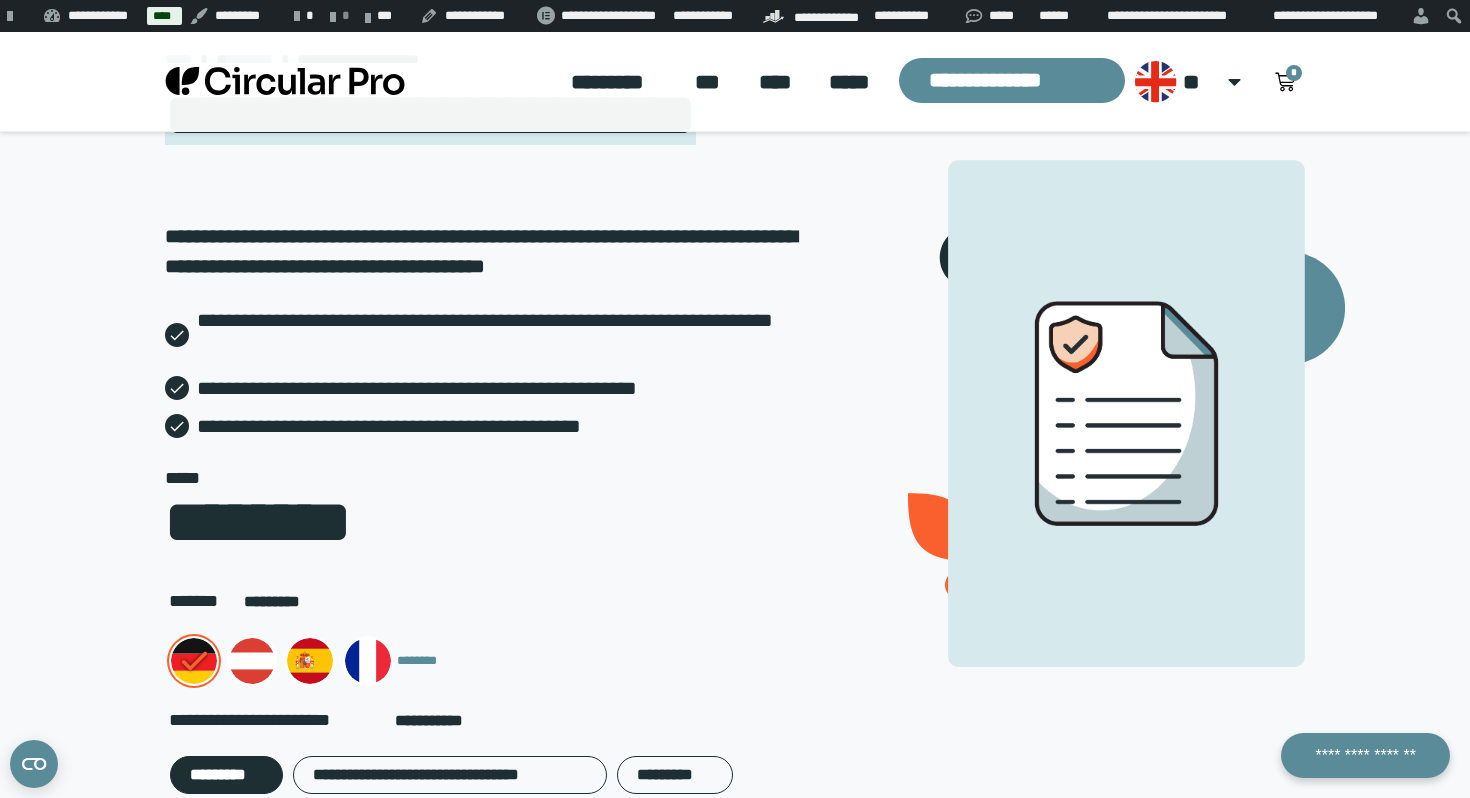 scroll, scrollTop: 0, scrollLeft: 0, axis: both 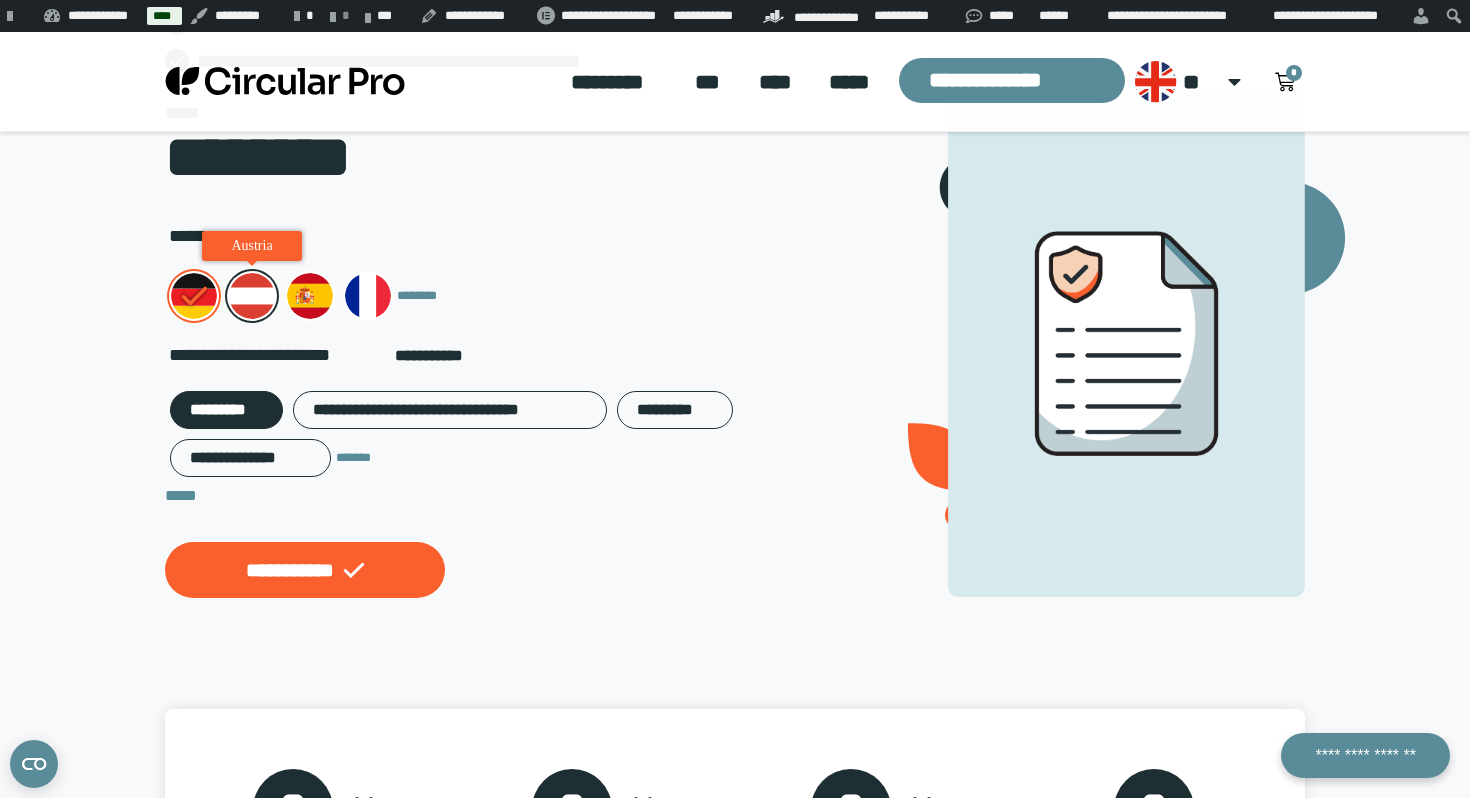 click at bounding box center [252, 296] 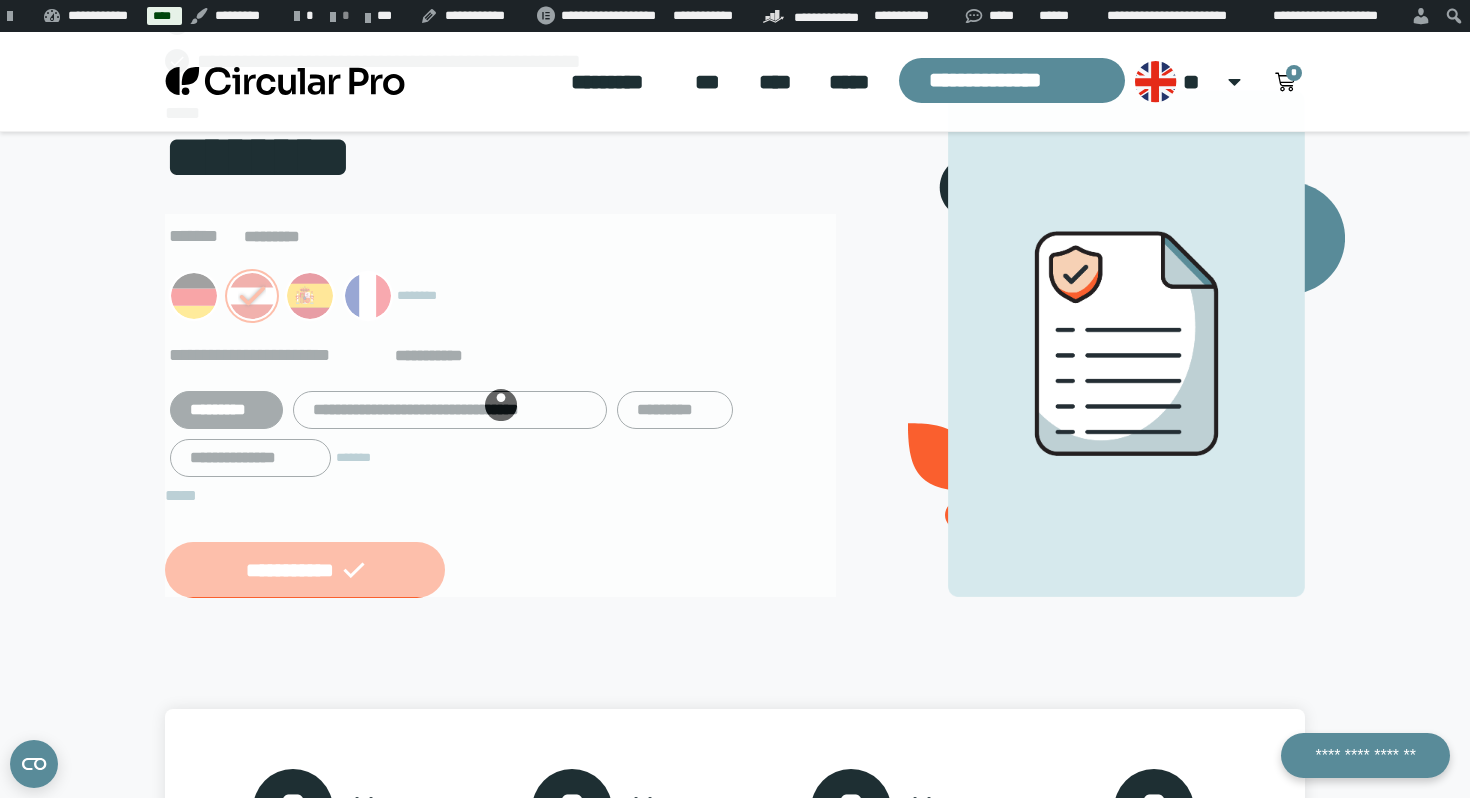 click at bounding box center [500, 405] 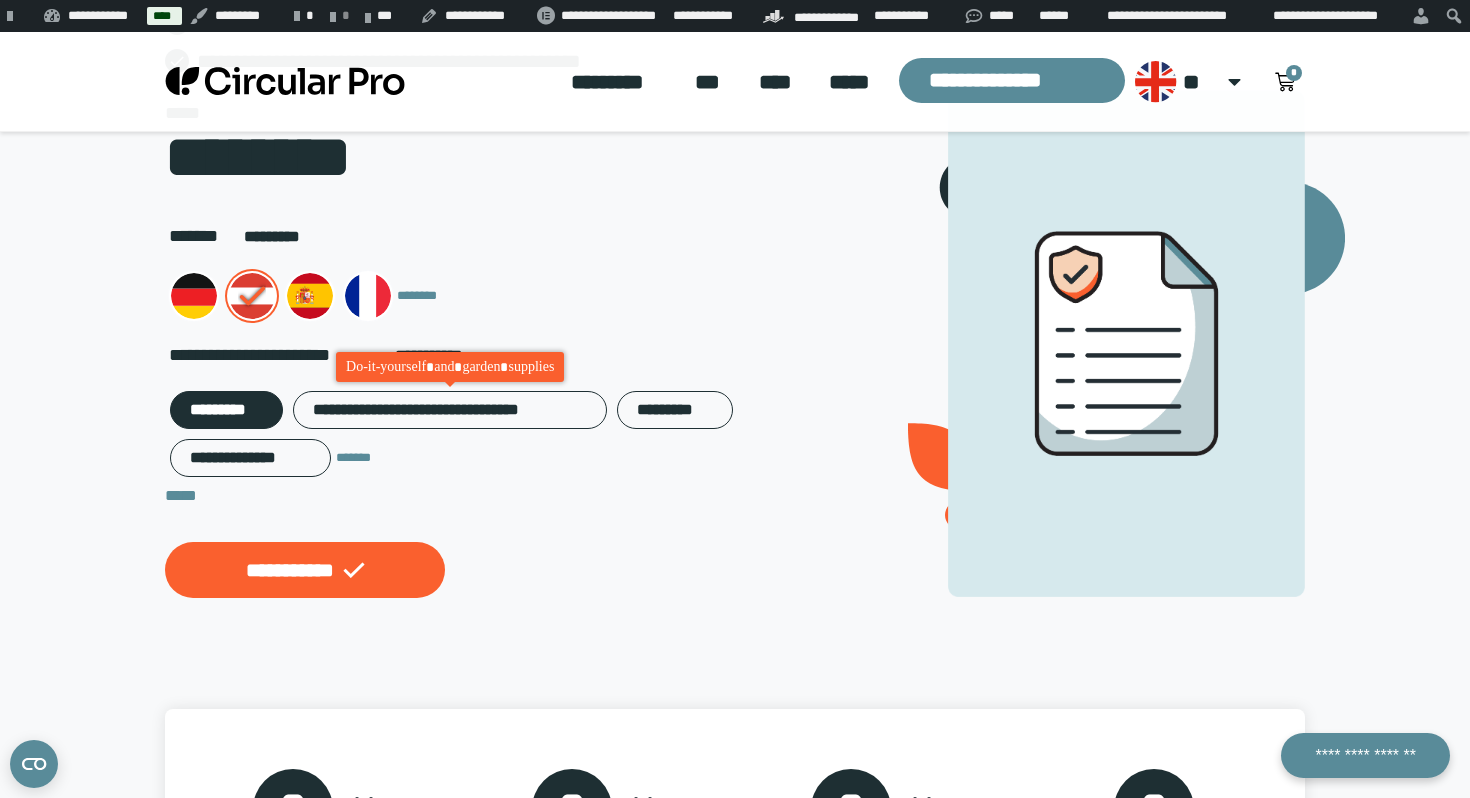 click on "**********" at bounding box center [450, 410] 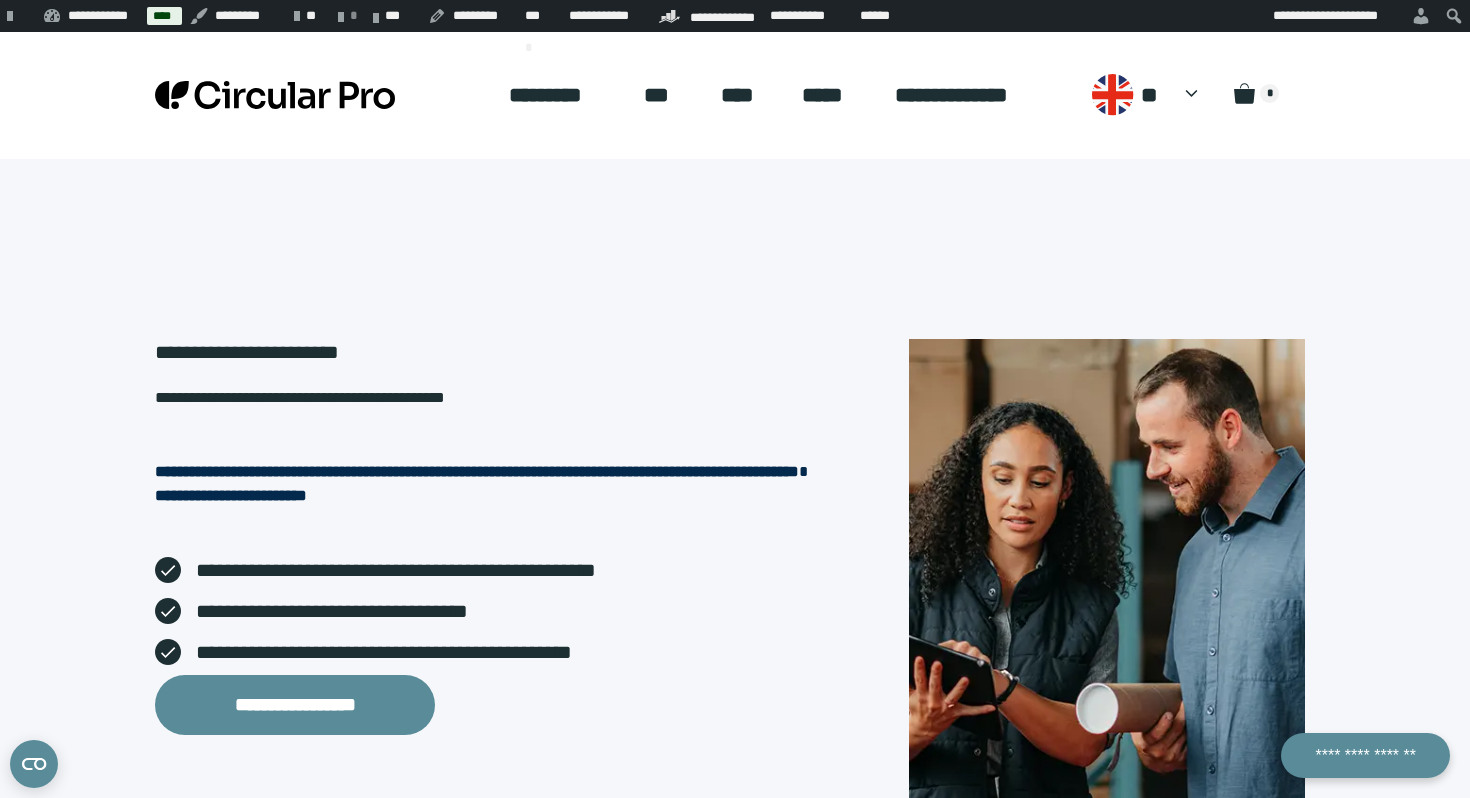 scroll, scrollTop: 0, scrollLeft: 0, axis: both 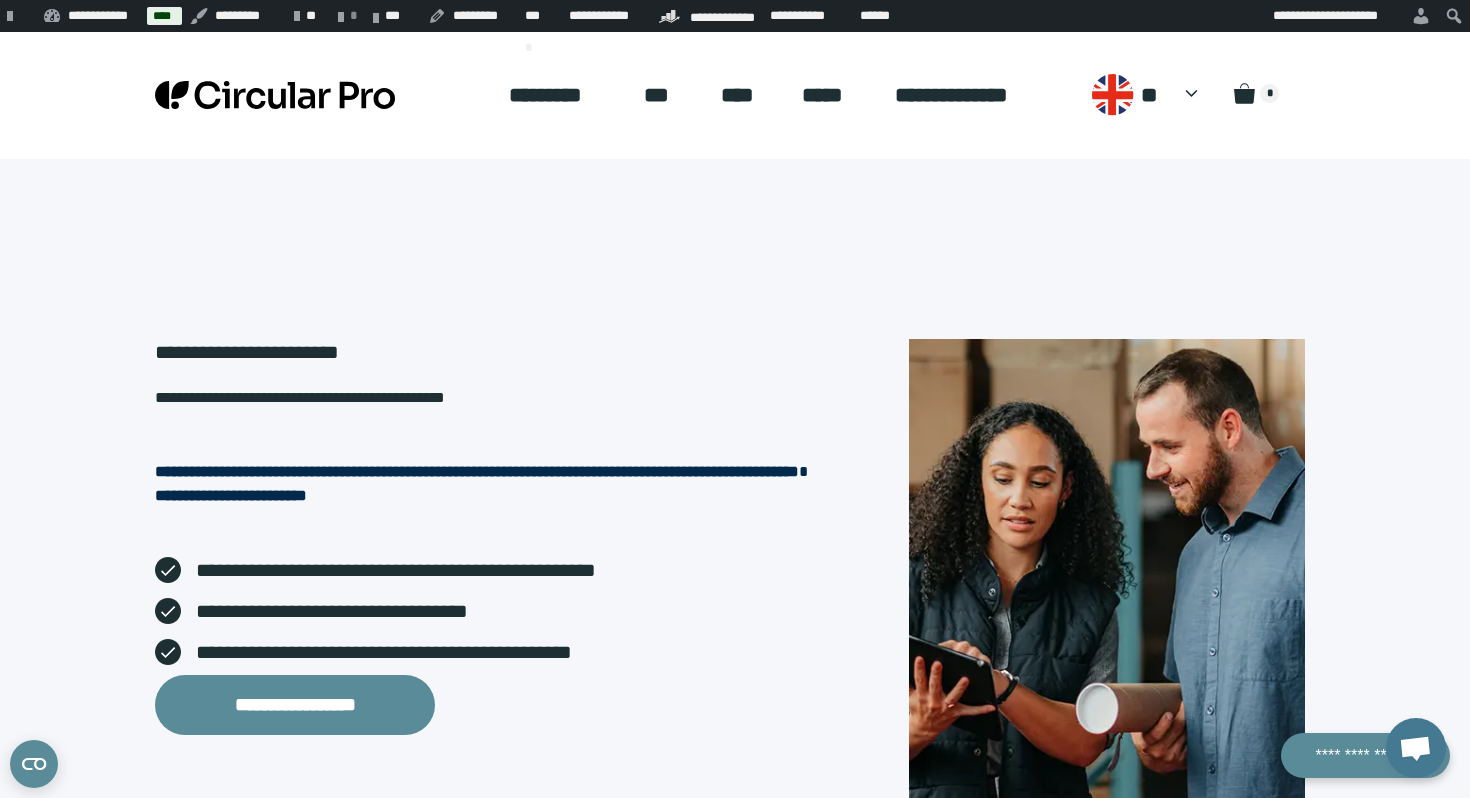 click on "**********" at bounding box center (735, 604) 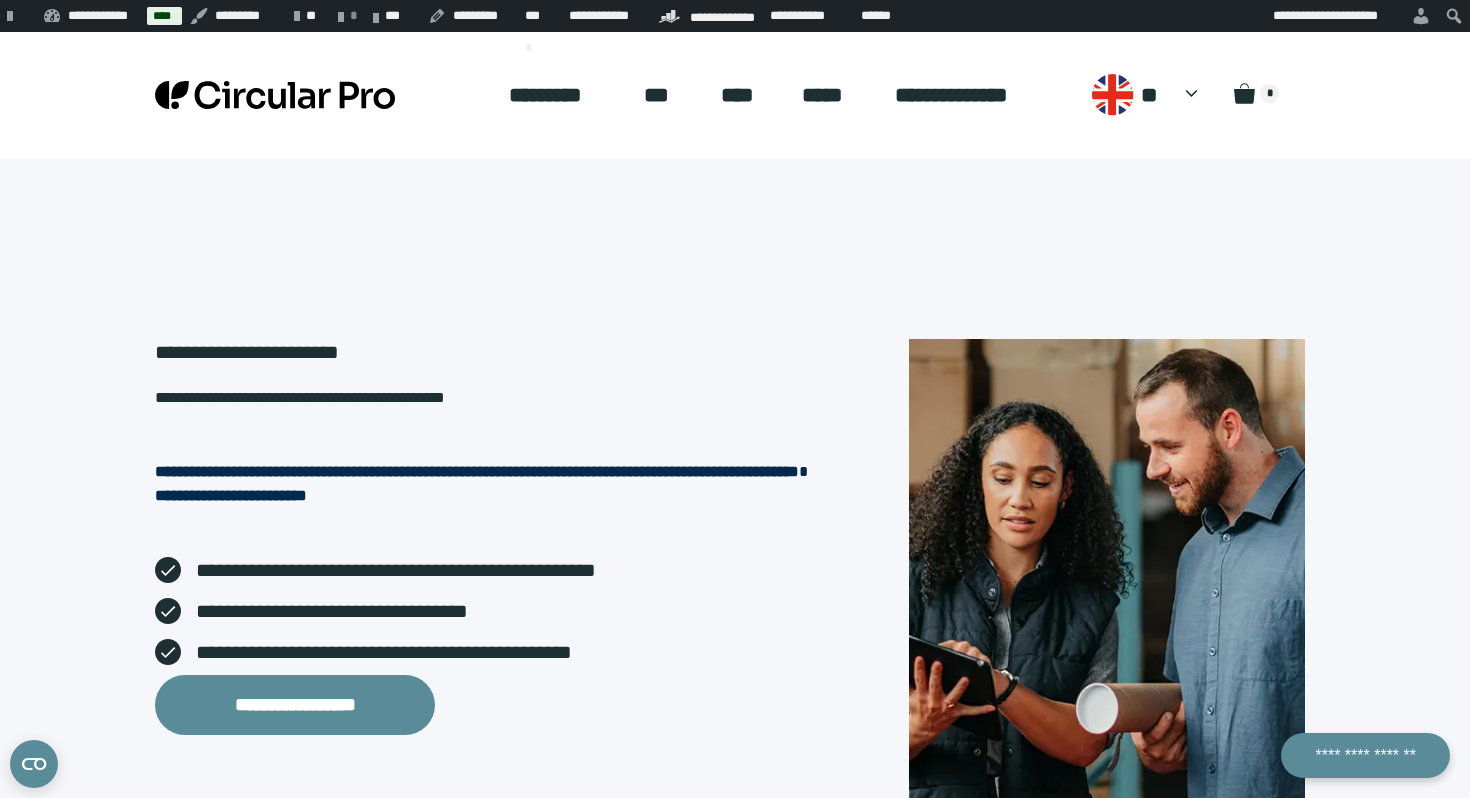 scroll, scrollTop: 0, scrollLeft: 0, axis: both 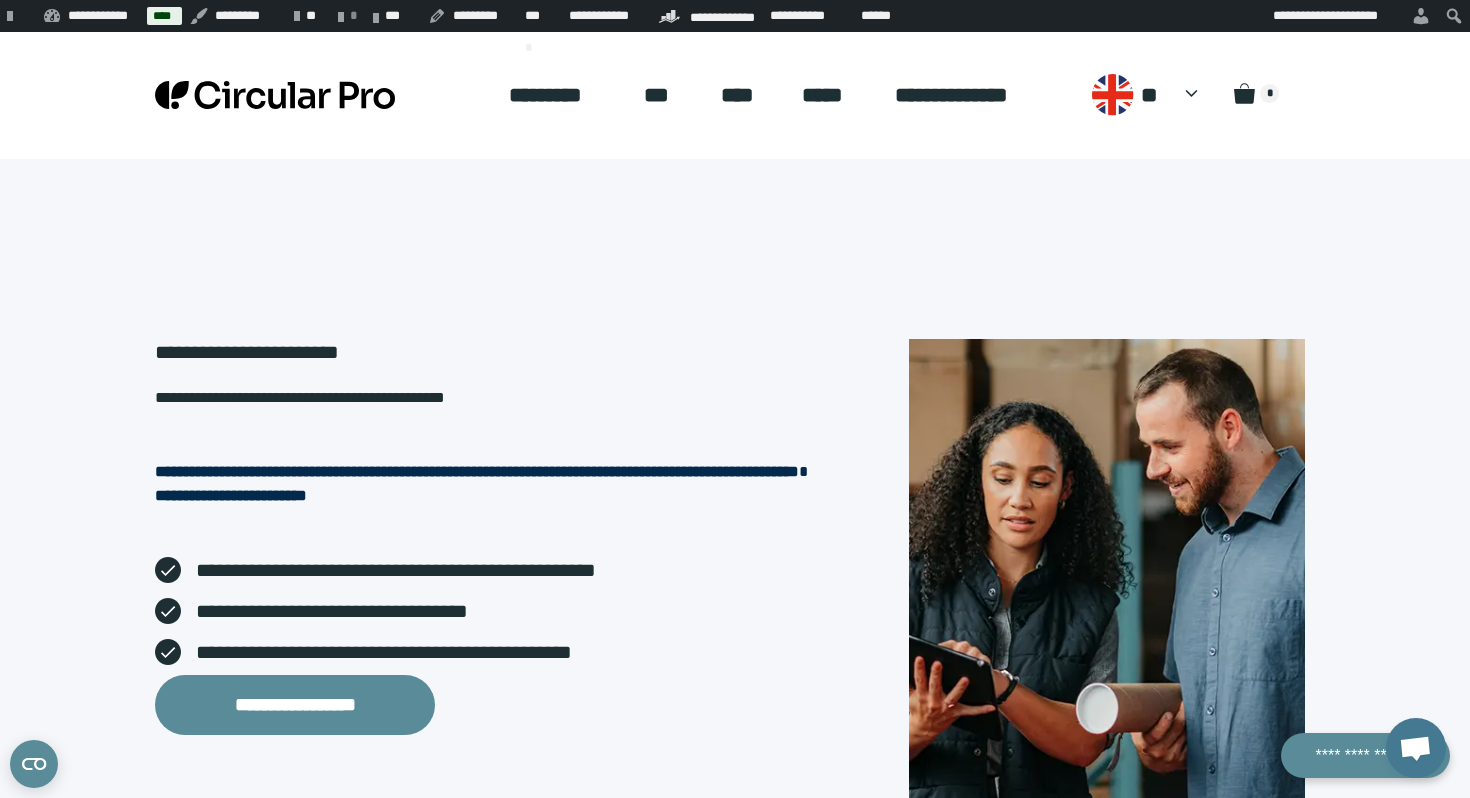 click on "**********" at bounding box center [735, 604] 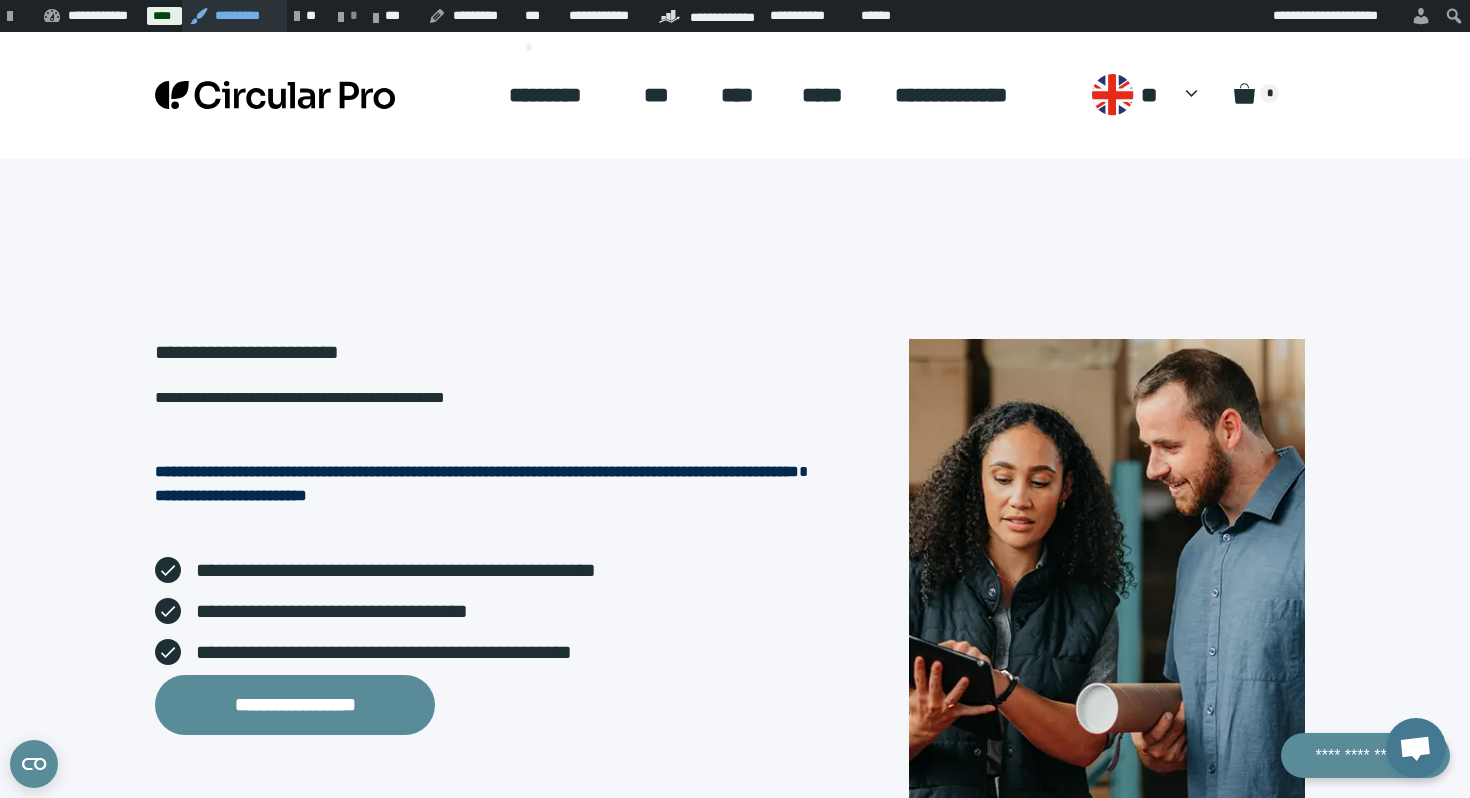 click on "*********" at bounding box center [234, 16] 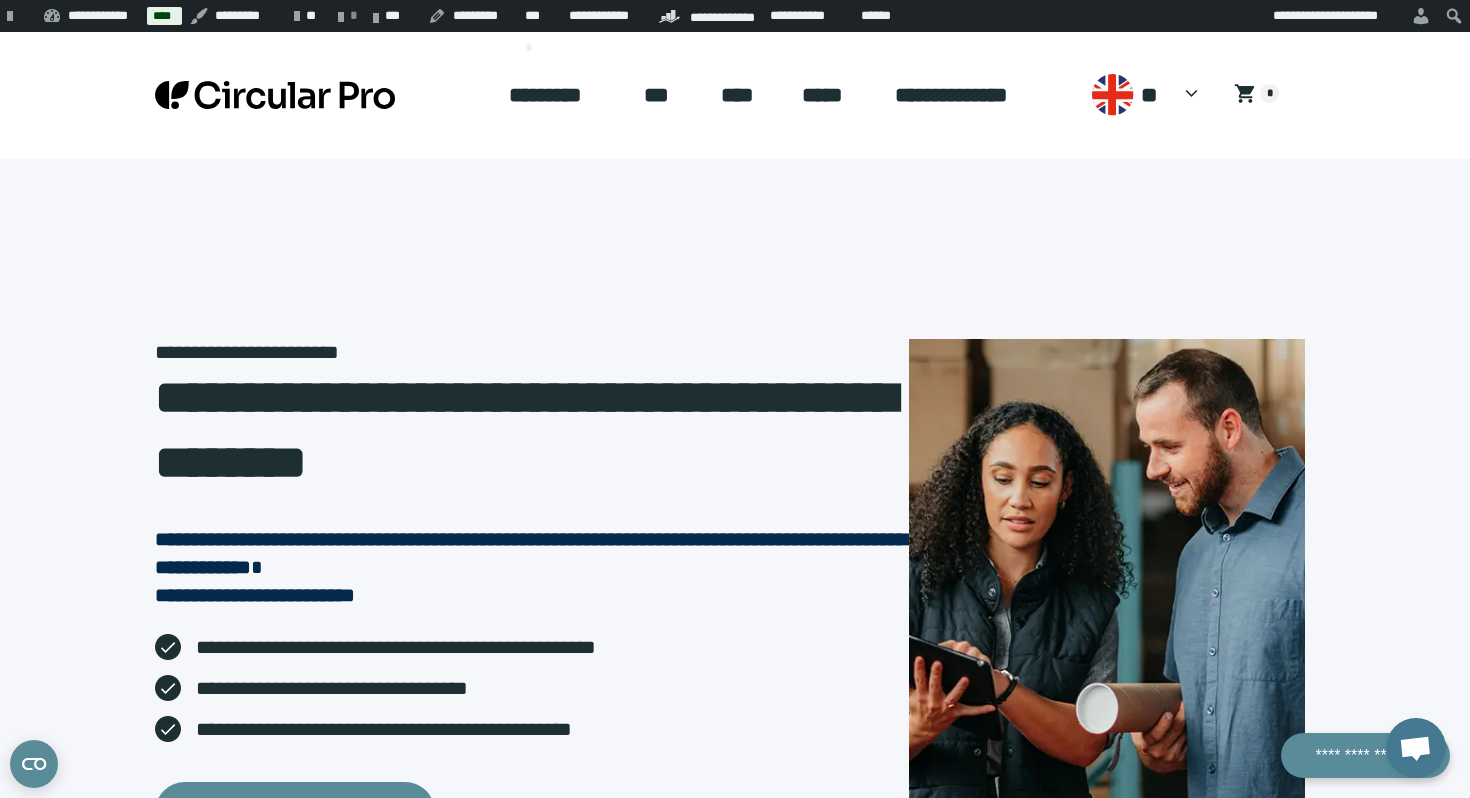 scroll, scrollTop: 0, scrollLeft: 0, axis: both 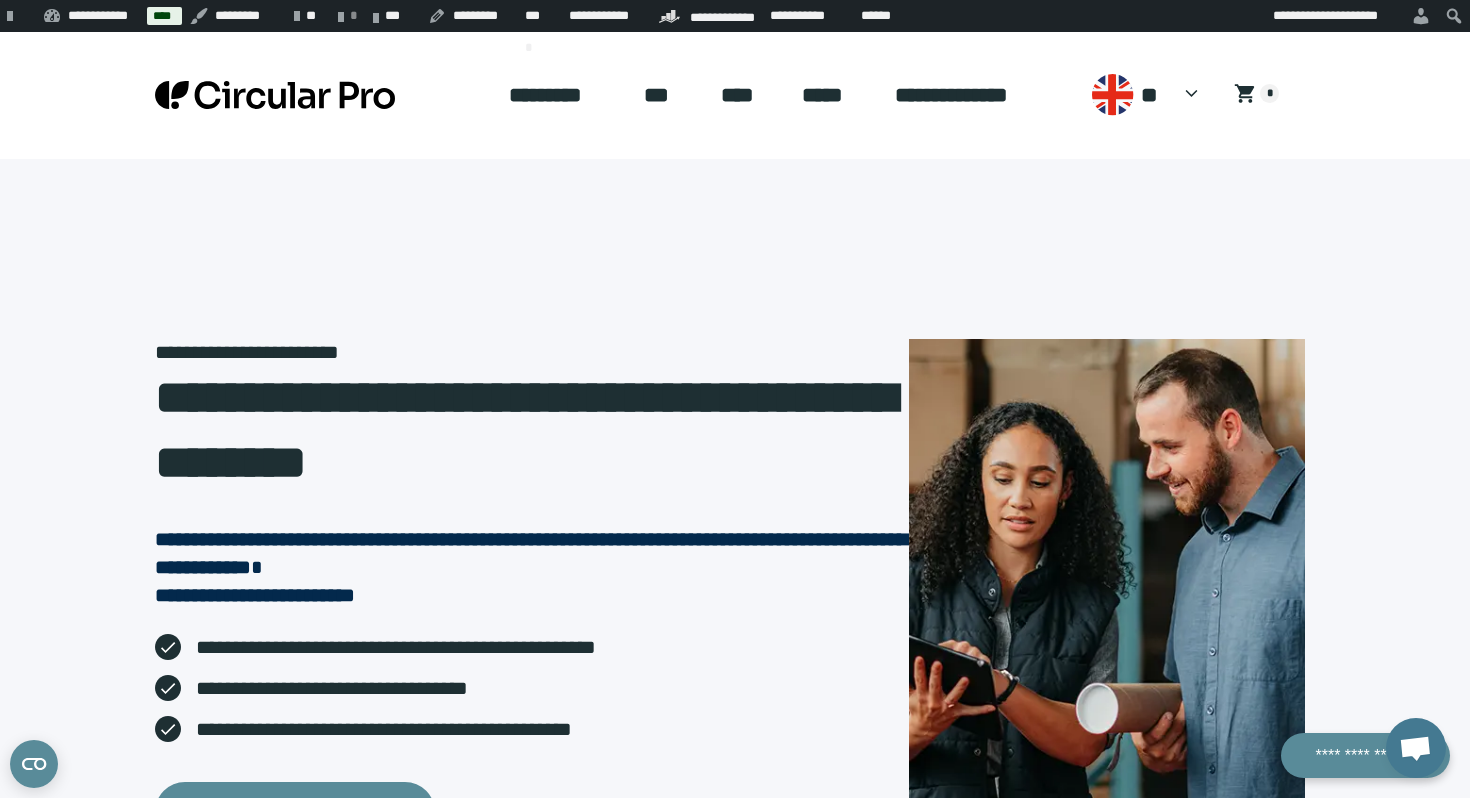 click on "**********" at bounding box center [735, 604] 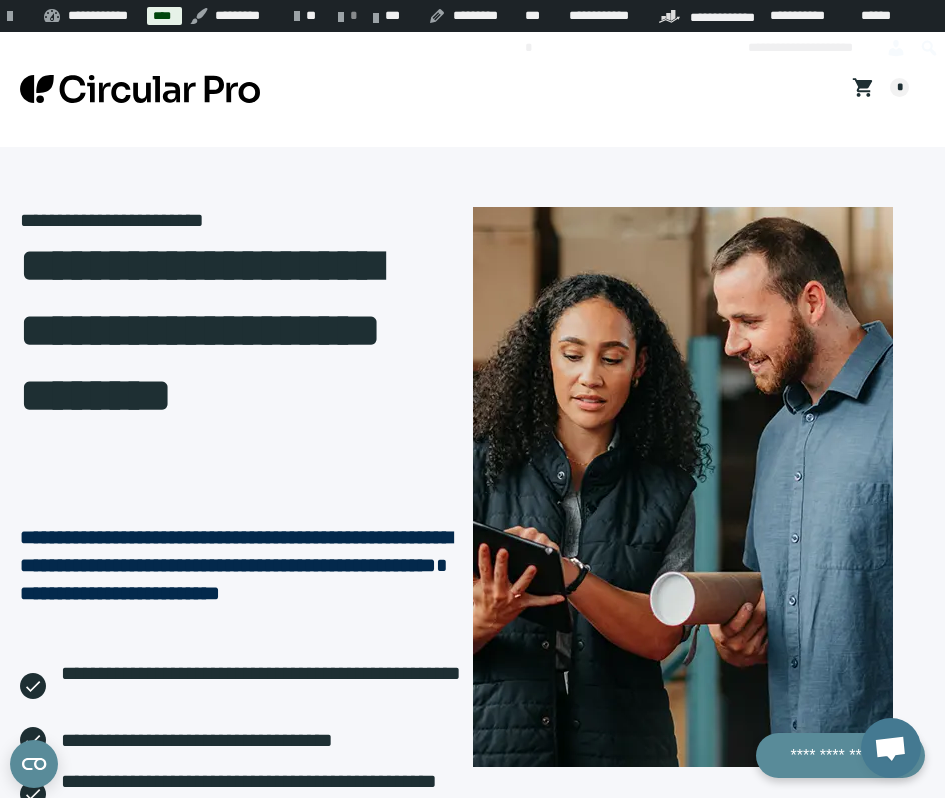 click on "**********" at bounding box center (472, 563) 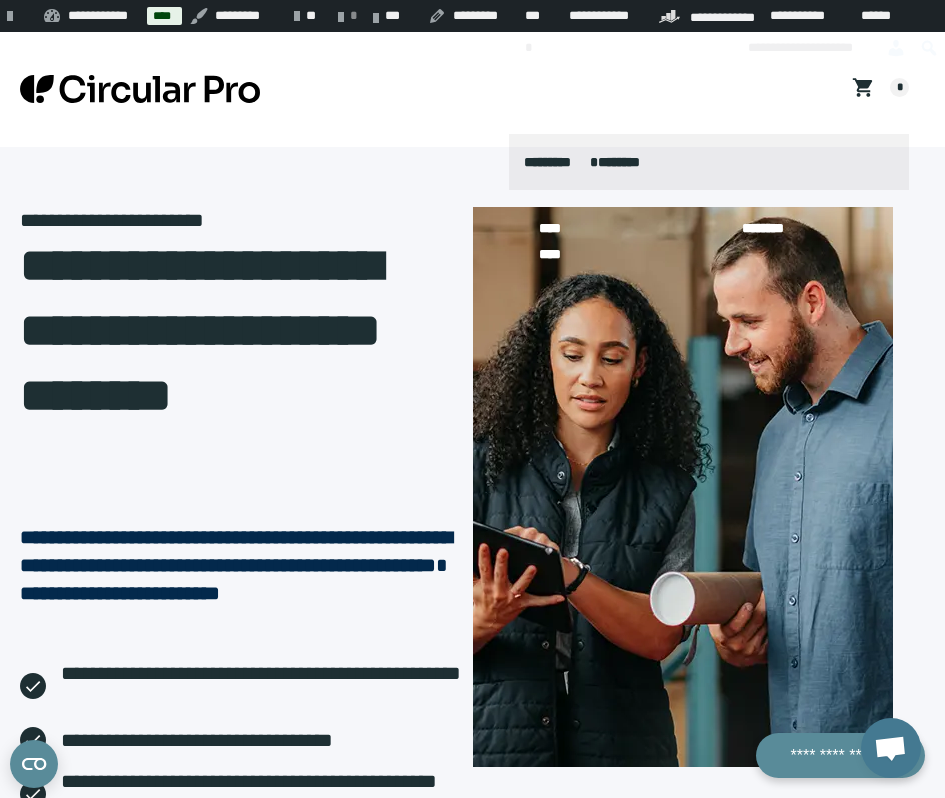 scroll, scrollTop: 0, scrollLeft: 0, axis: both 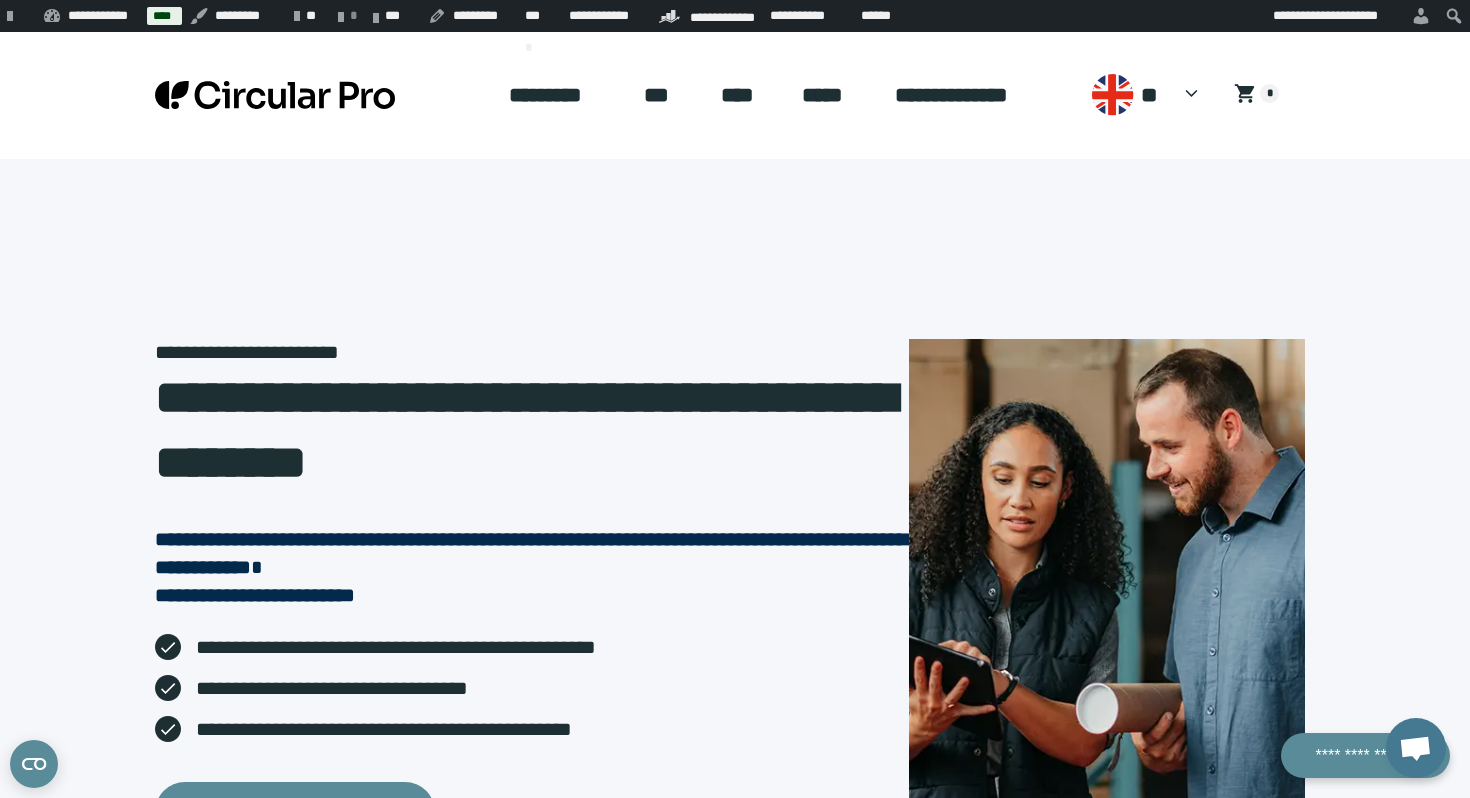 click on "**********" at bounding box center [735, 604] 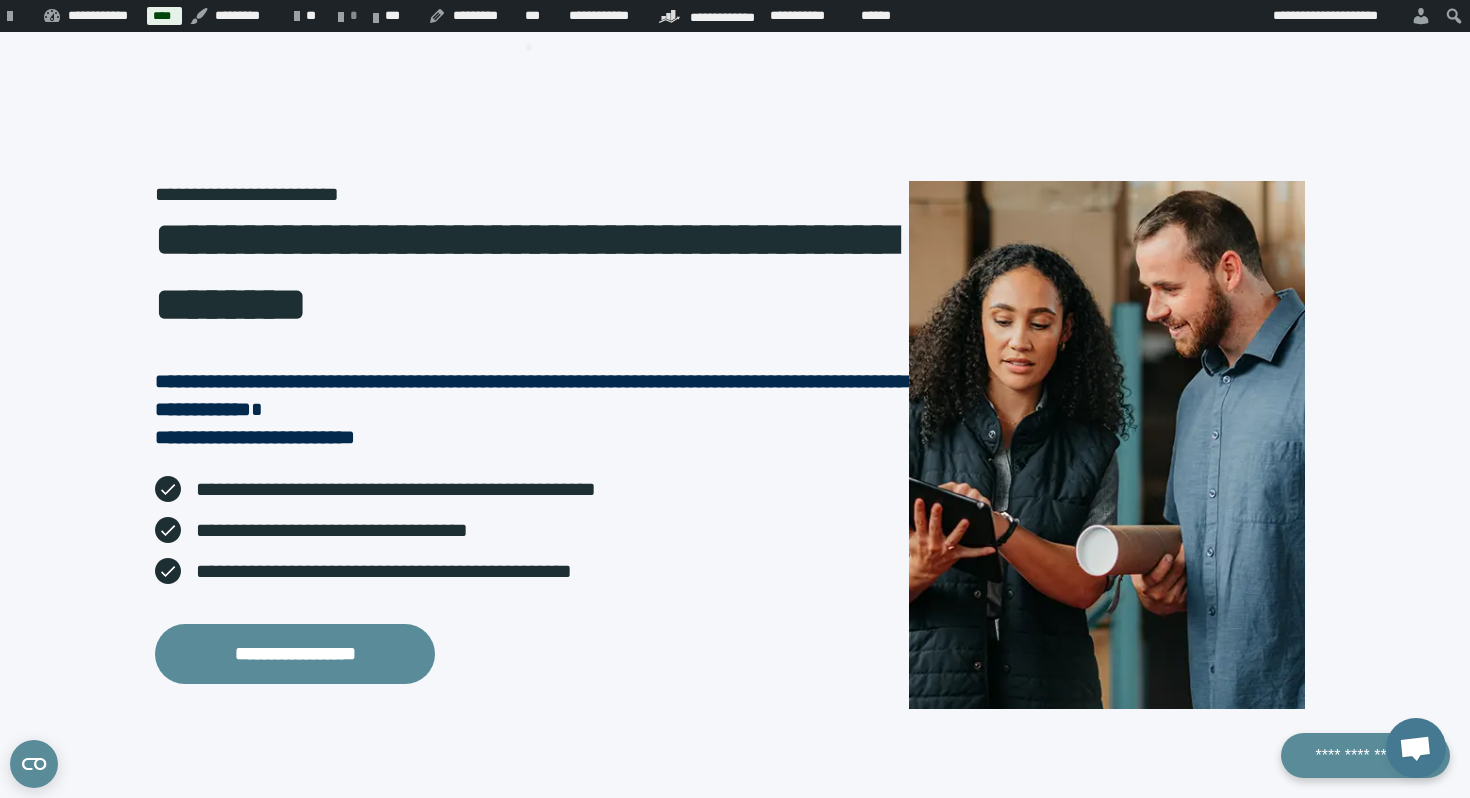 scroll, scrollTop: 0, scrollLeft: 0, axis: both 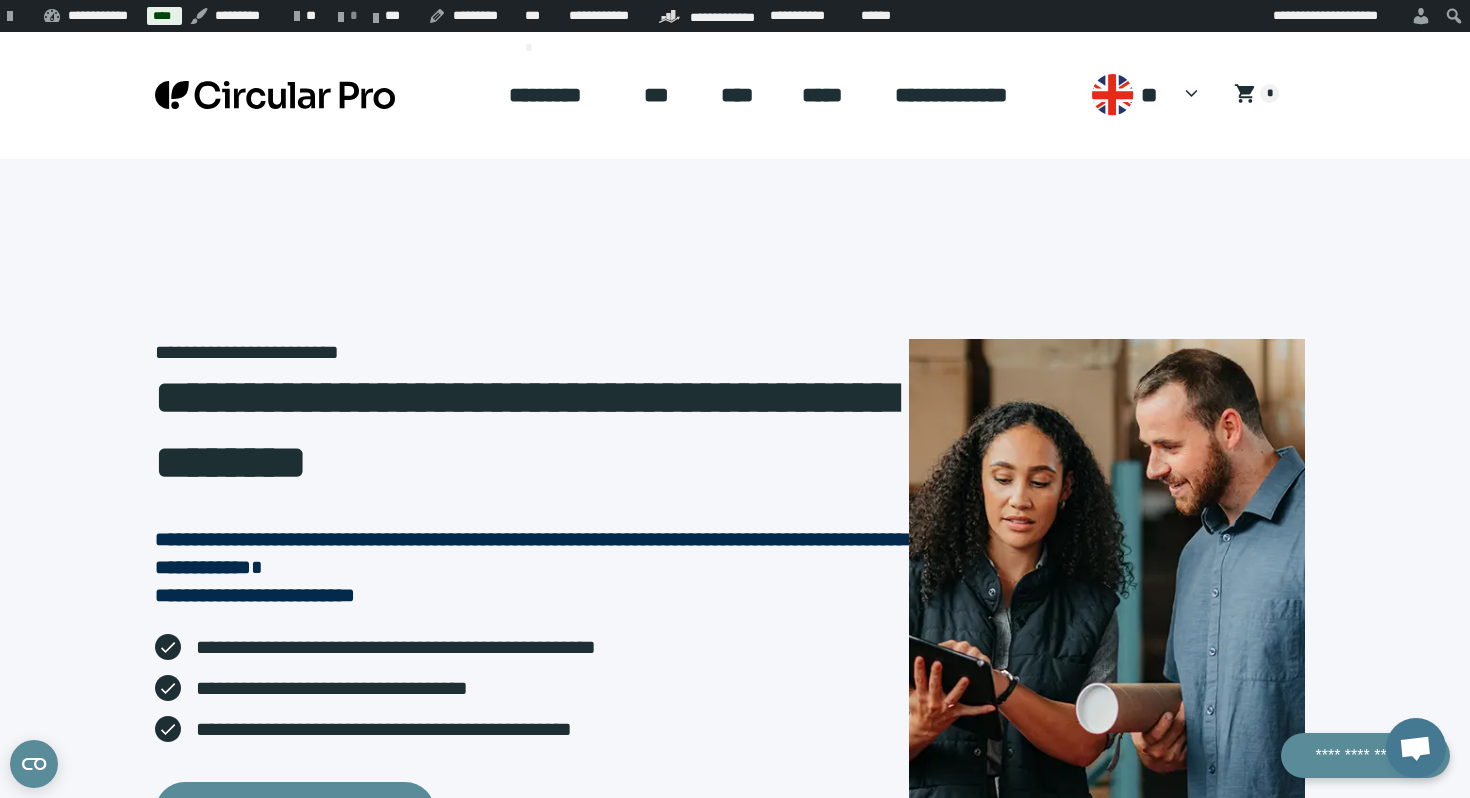 click on "*********" at bounding box center (561, 95) 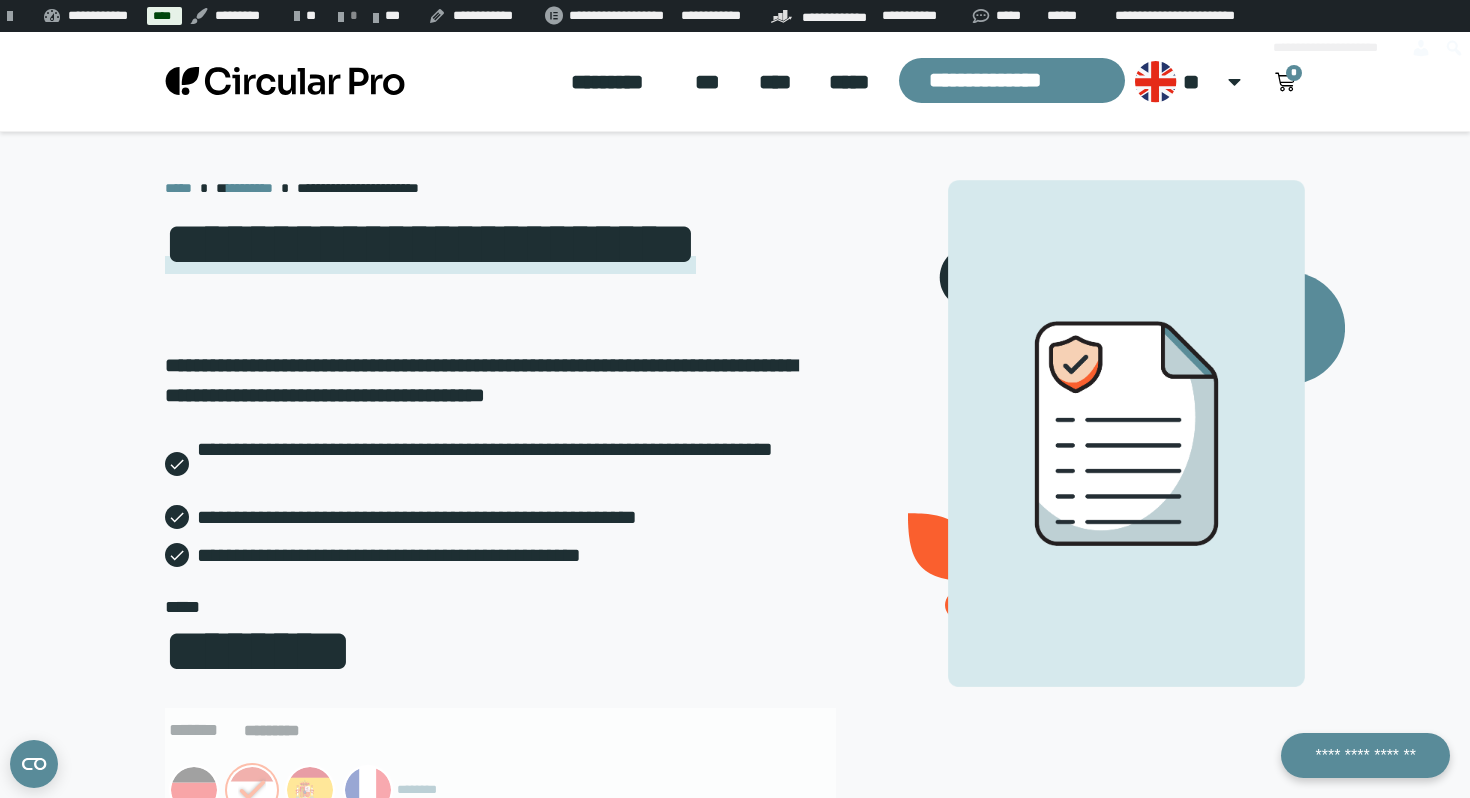 scroll, scrollTop: 494, scrollLeft: 0, axis: vertical 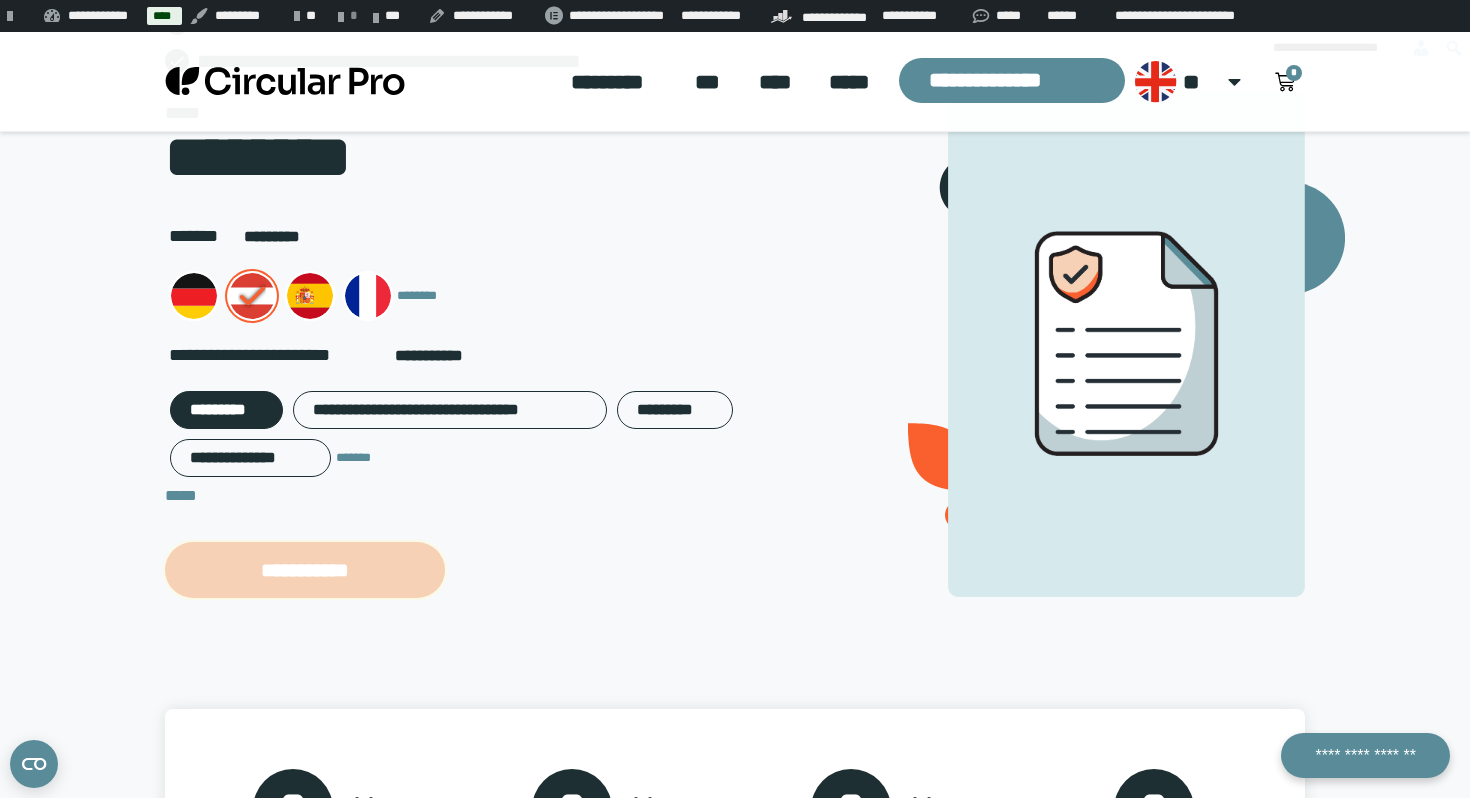 click on "**********" at bounding box center (305, 570) 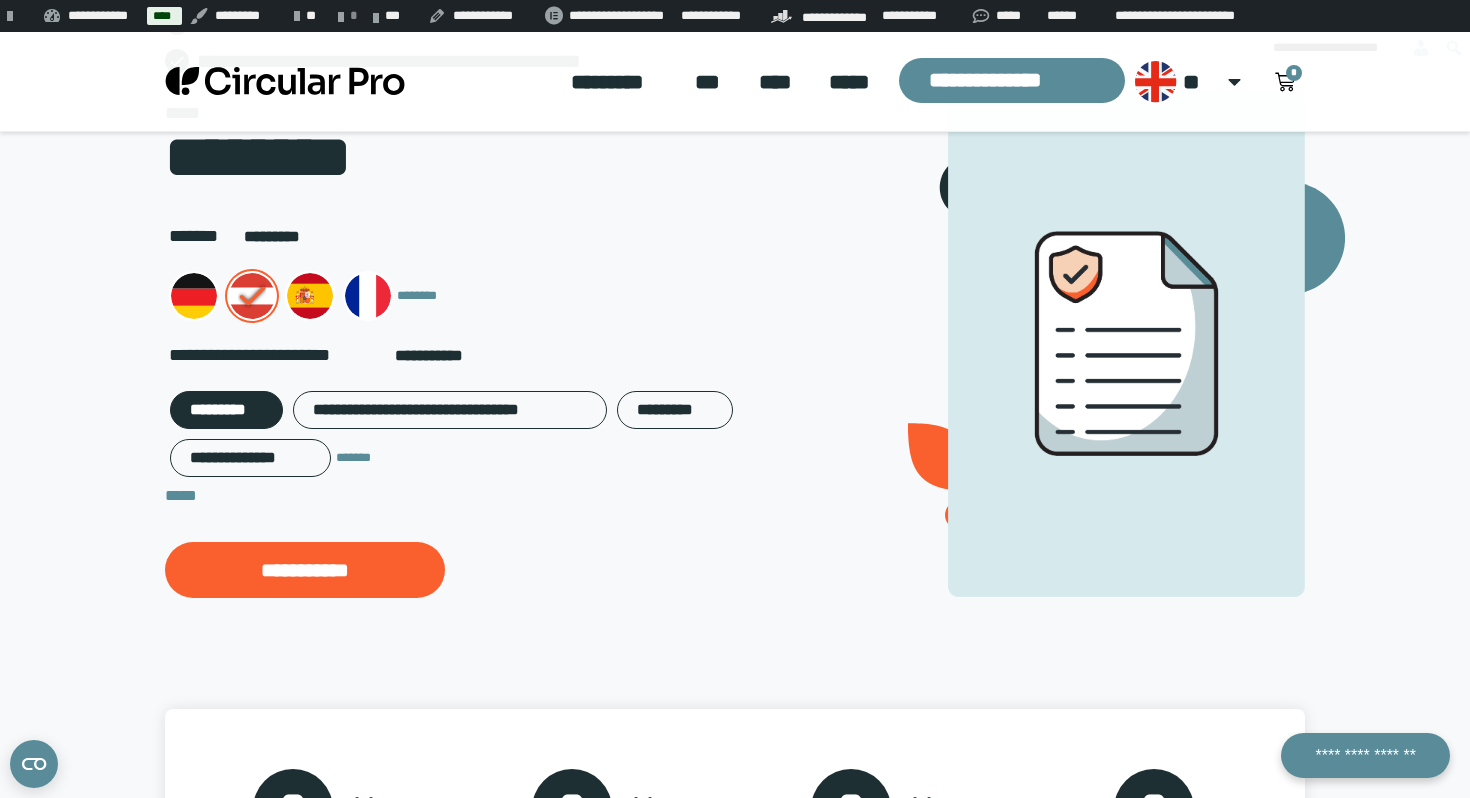 click on "**********" at bounding box center [500, 355] 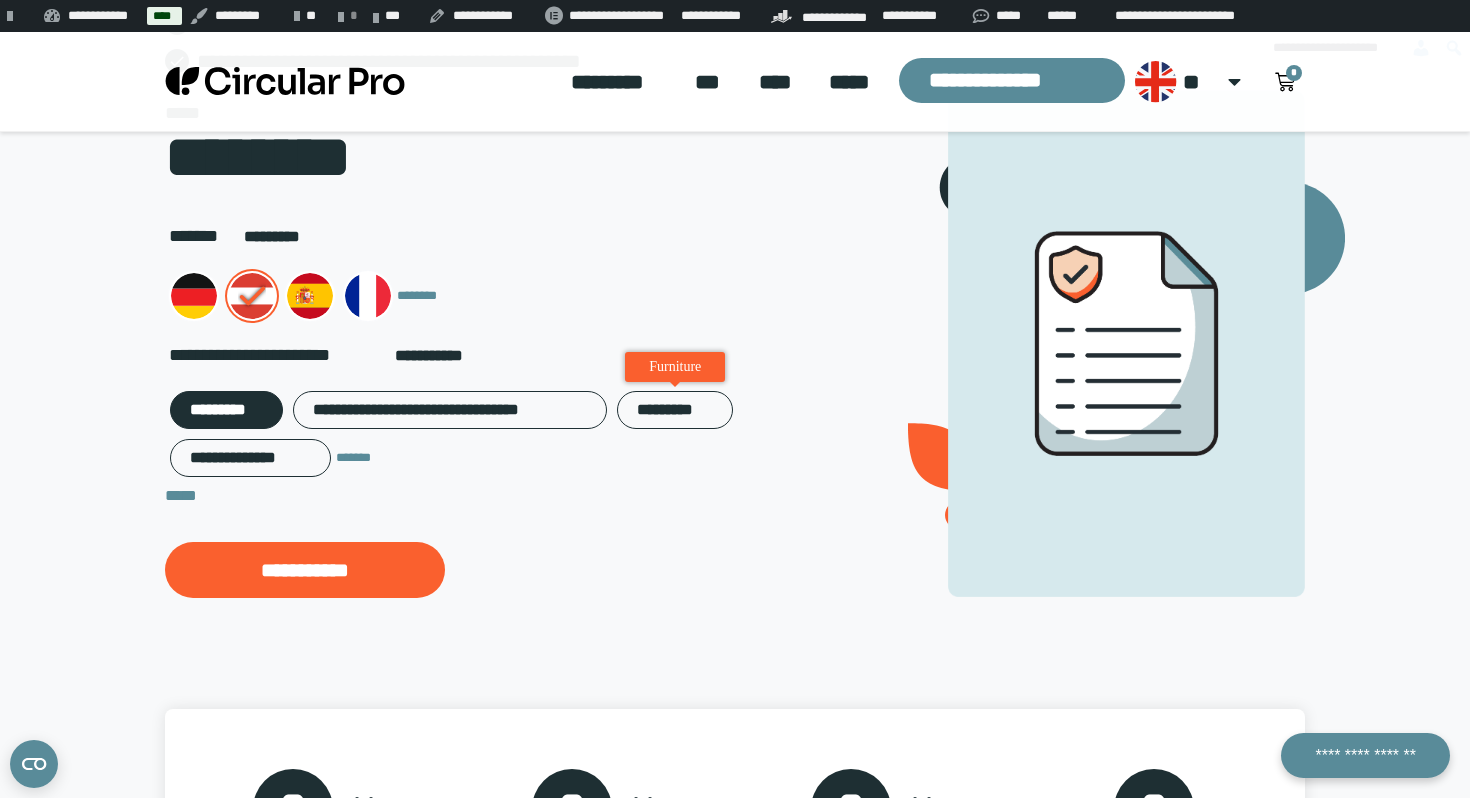 click on "*********" at bounding box center (675, 410) 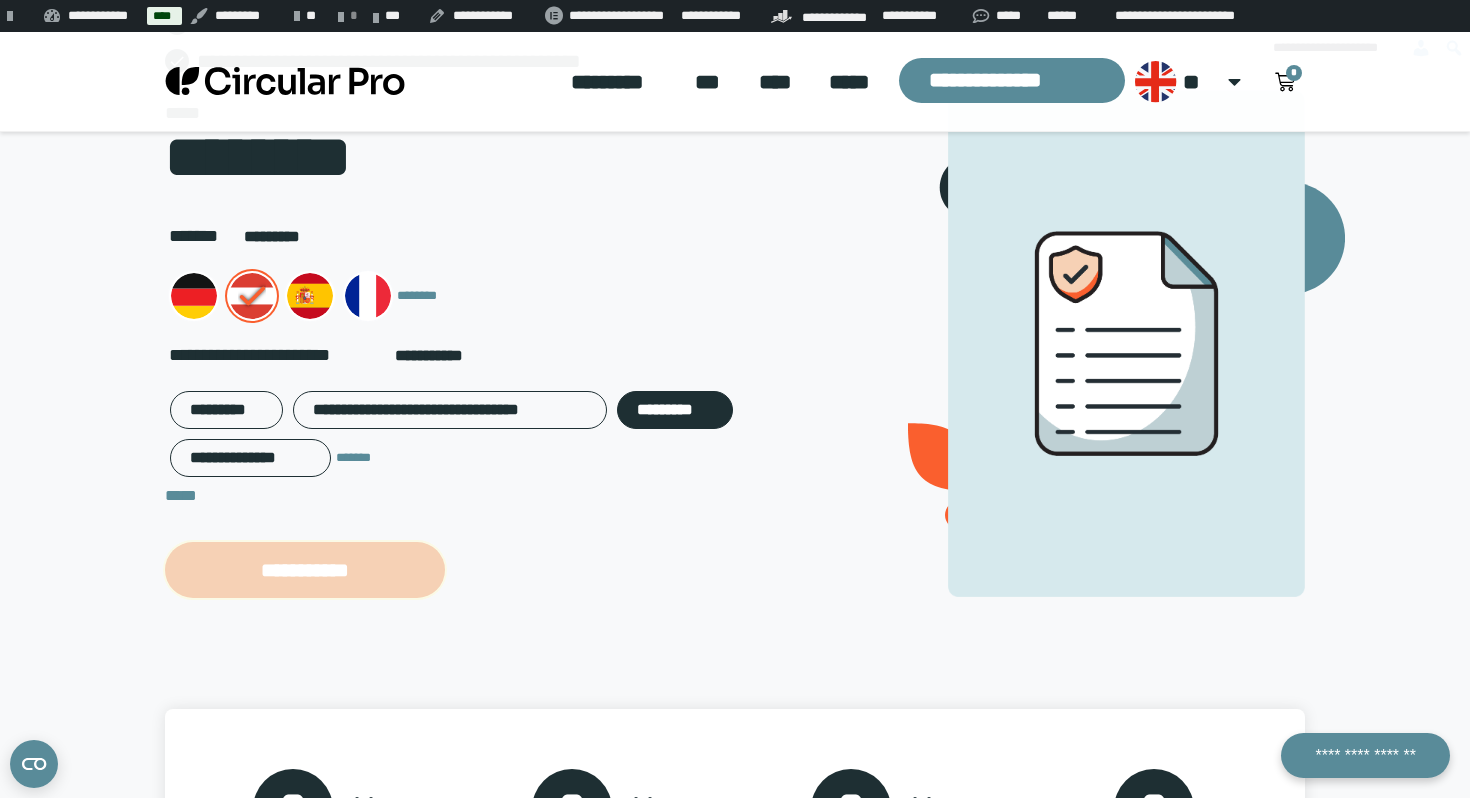click on "**********" at bounding box center [305, 570] 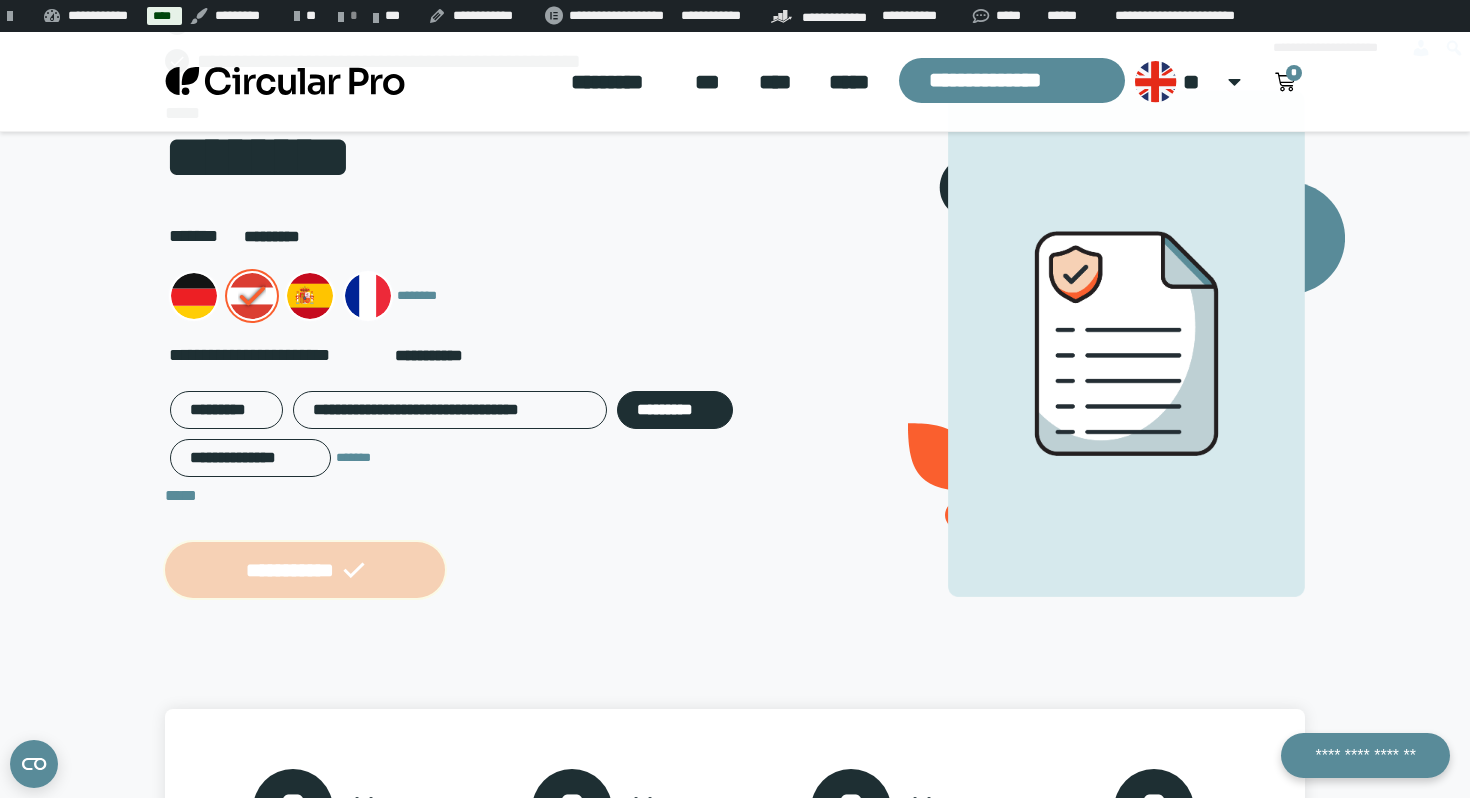 scroll, scrollTop: 493, scrollLeft: 0, axis: vertical 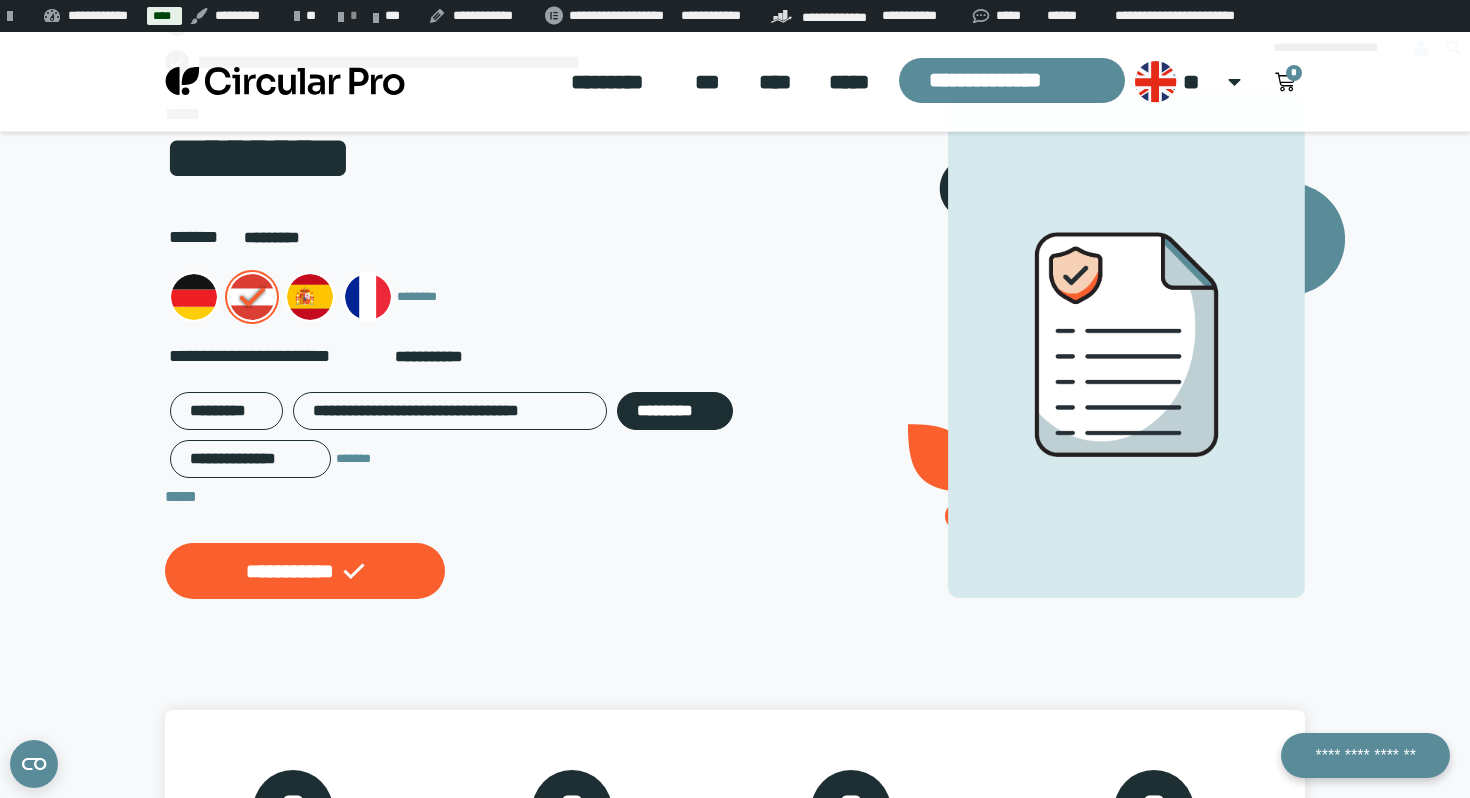 click on "**********" at bounding box center [735, 142] 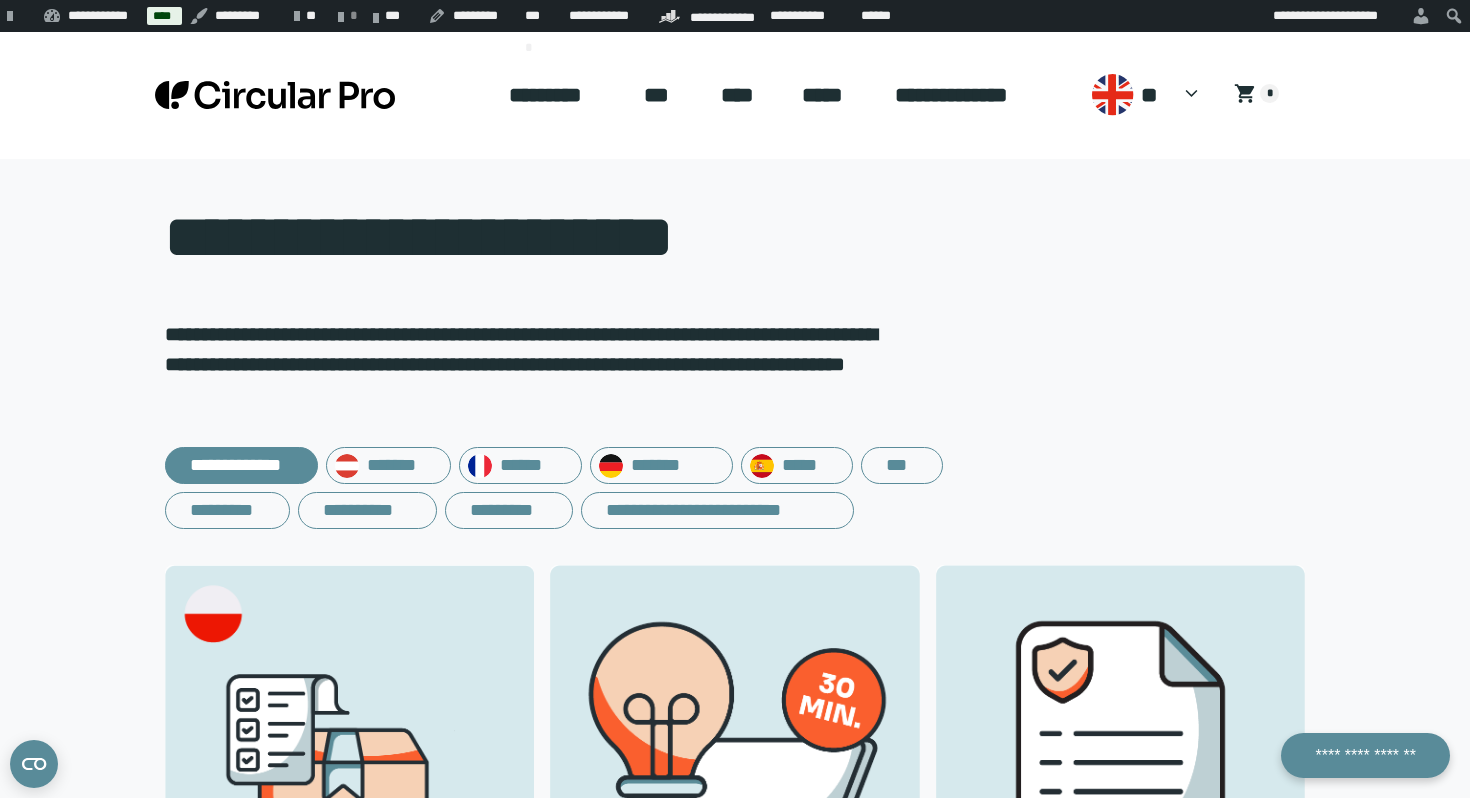 scroll, scrollTop: 0, scrollLeft: 0, axis: both 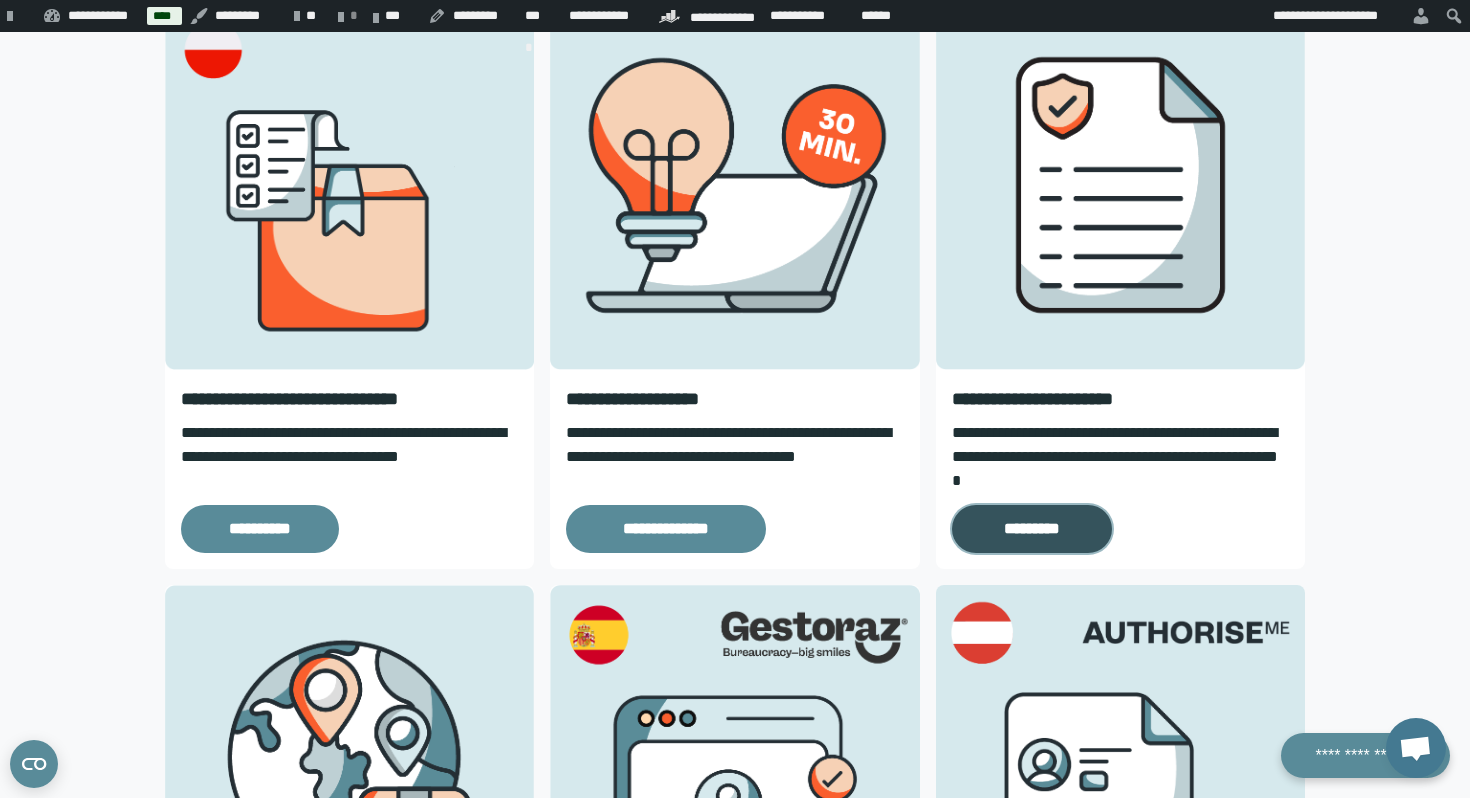 click on "*********" at bounding box center (1032, 529) 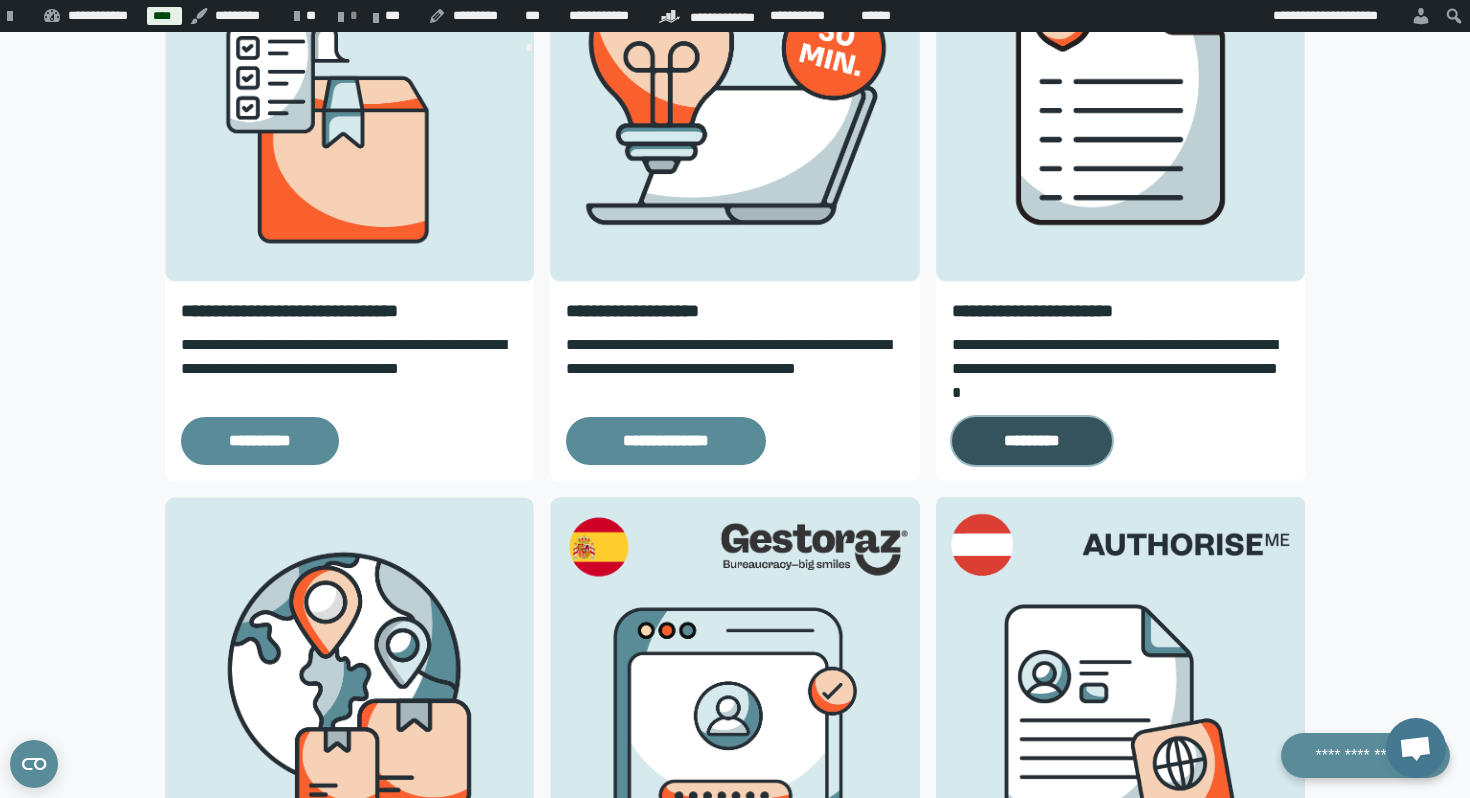 scroll, scrollTop: 654, scrollLeft: 0, axis: vertical 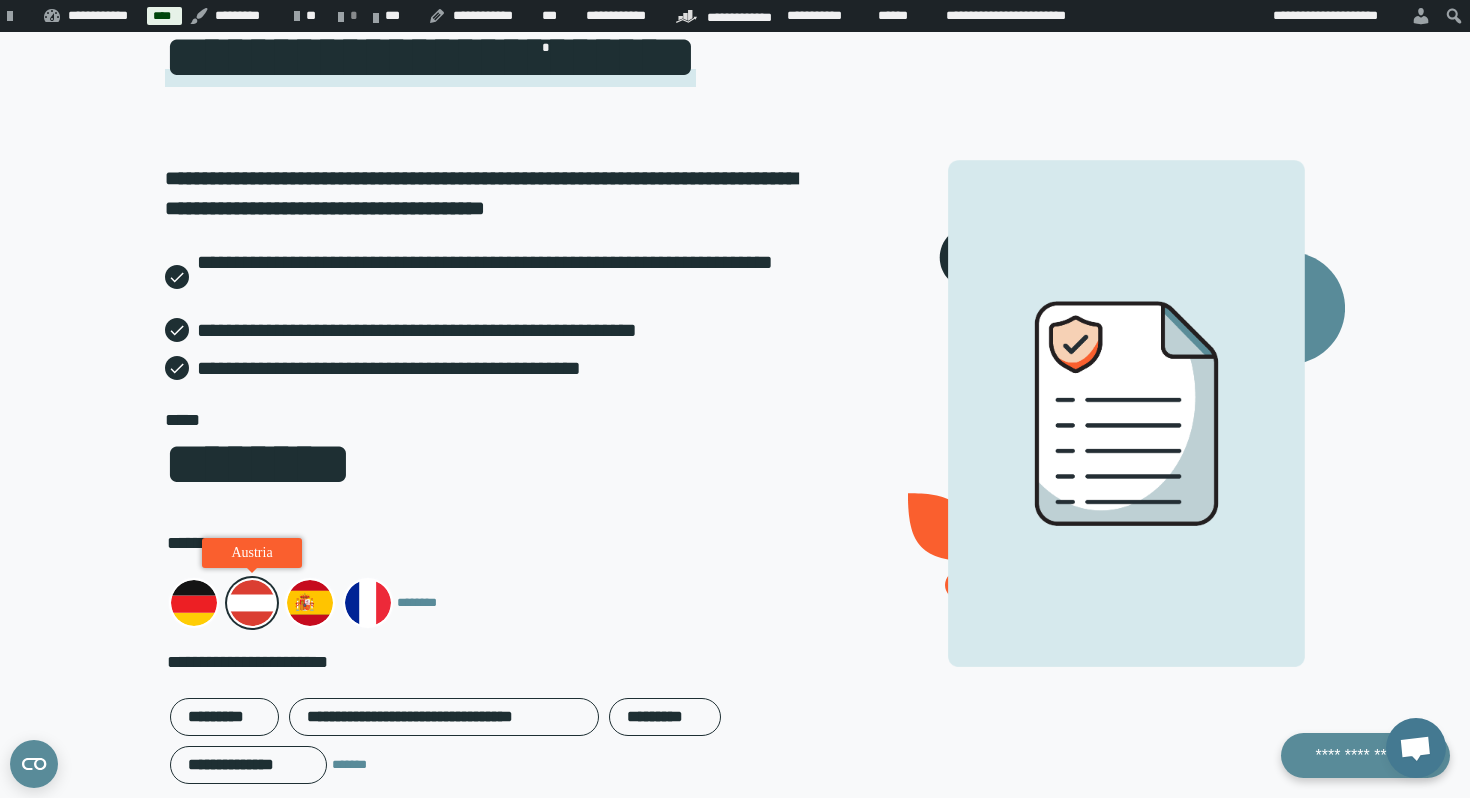 click at bounding box center [252, 603] 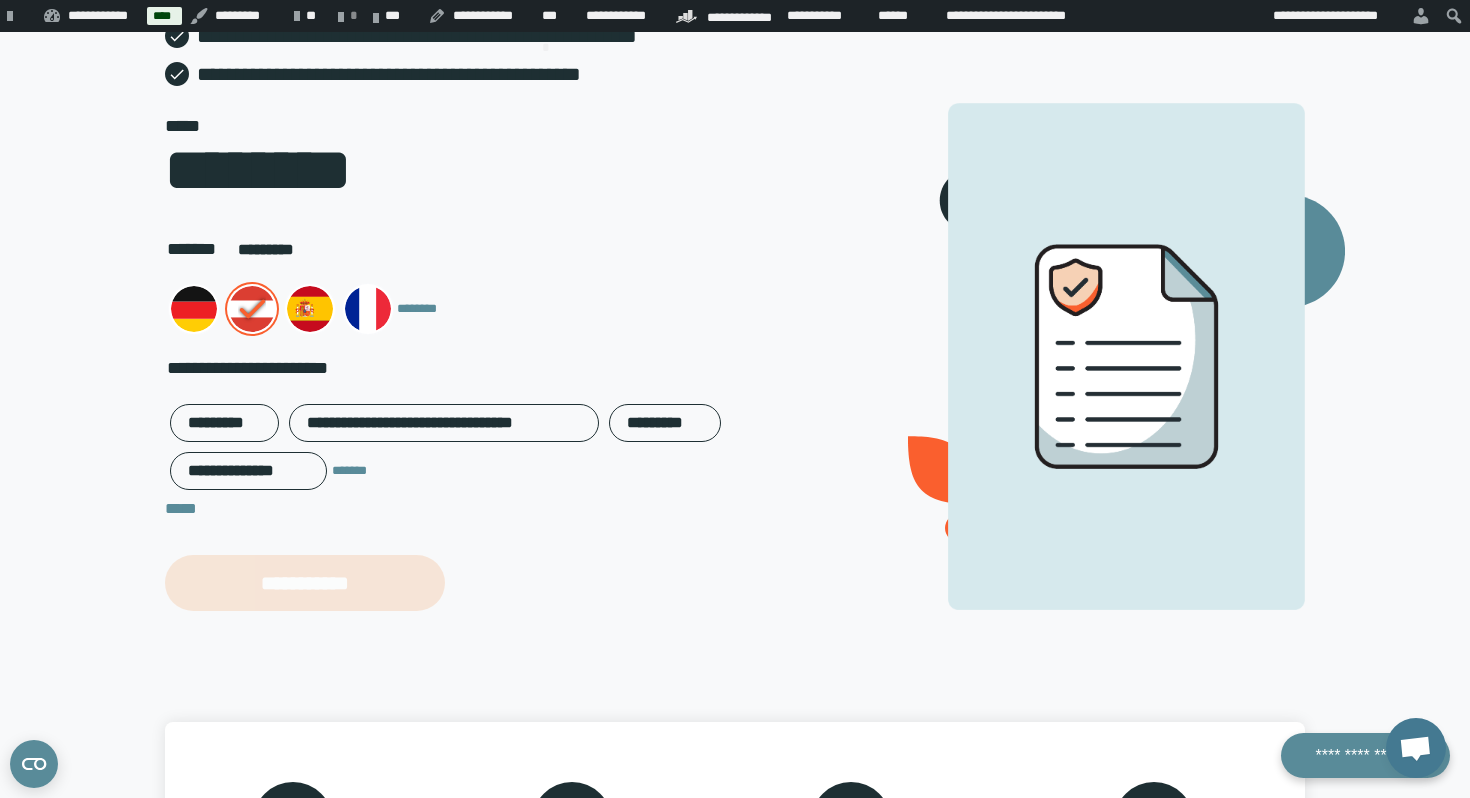 scroll, scrollTop: 518, scrollLeft: 0, axis: vertical 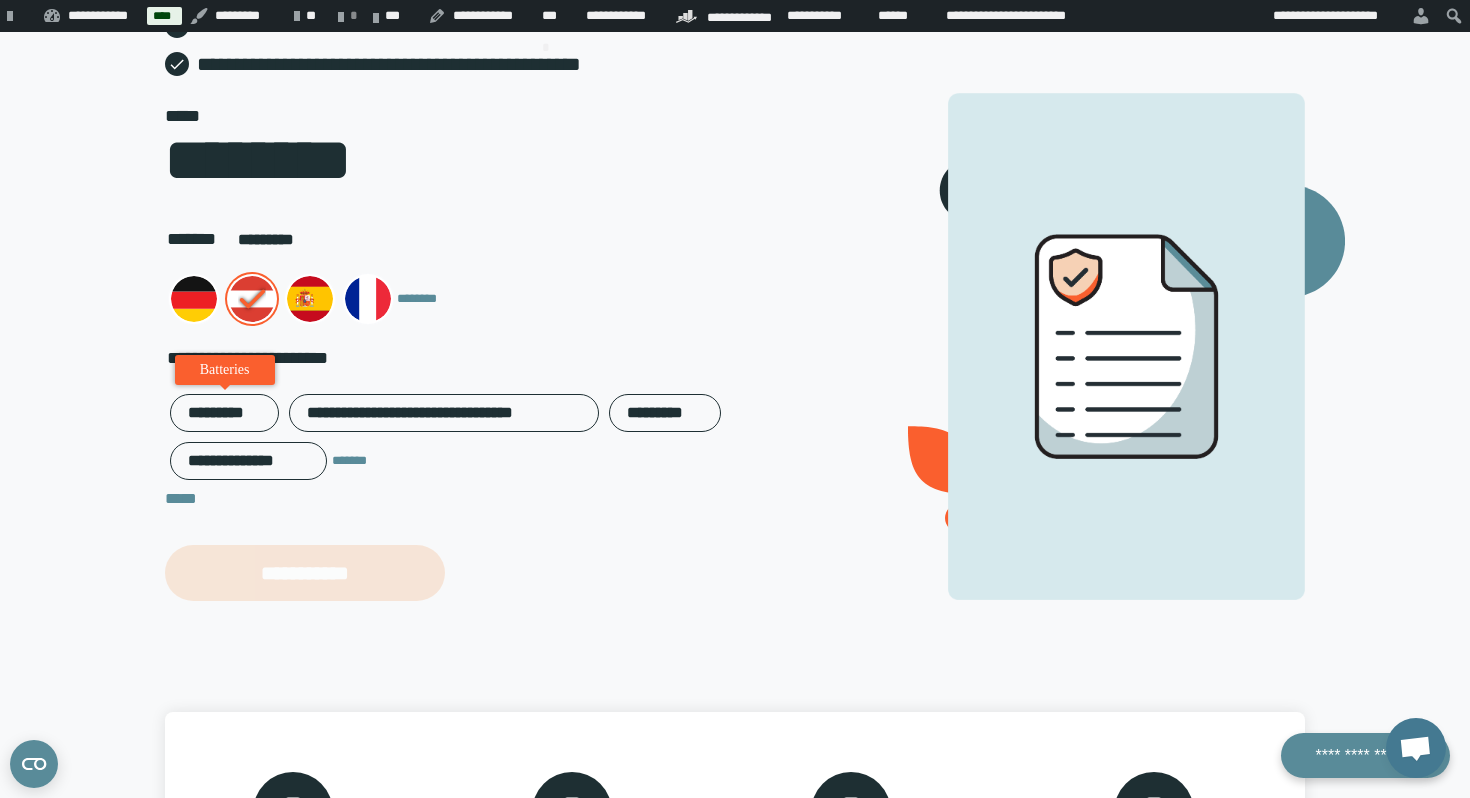 click on "*********" at bounding box center (224, 413) 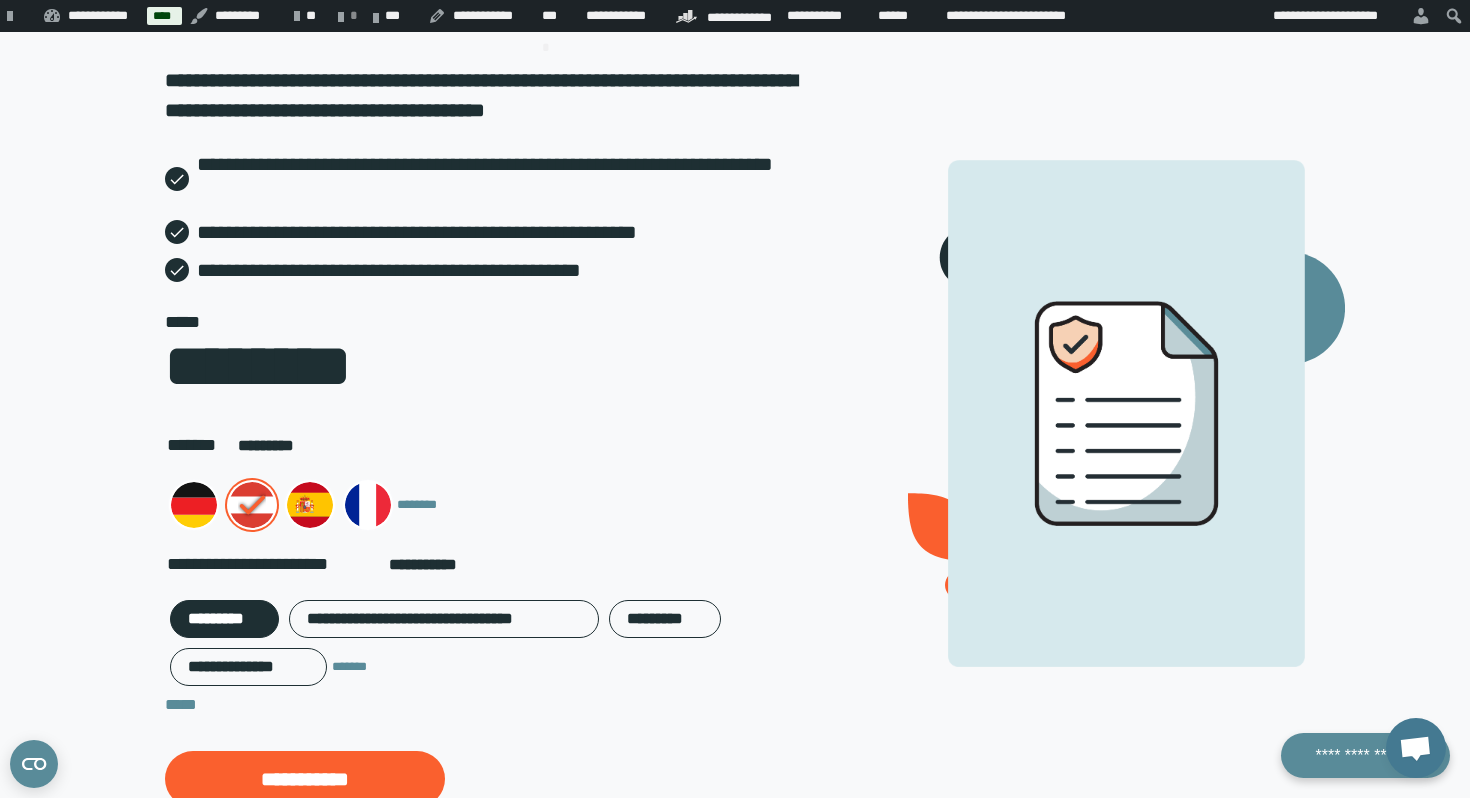 scroll, scrollTop: 432, scrollLeft: 0, axis: vertical 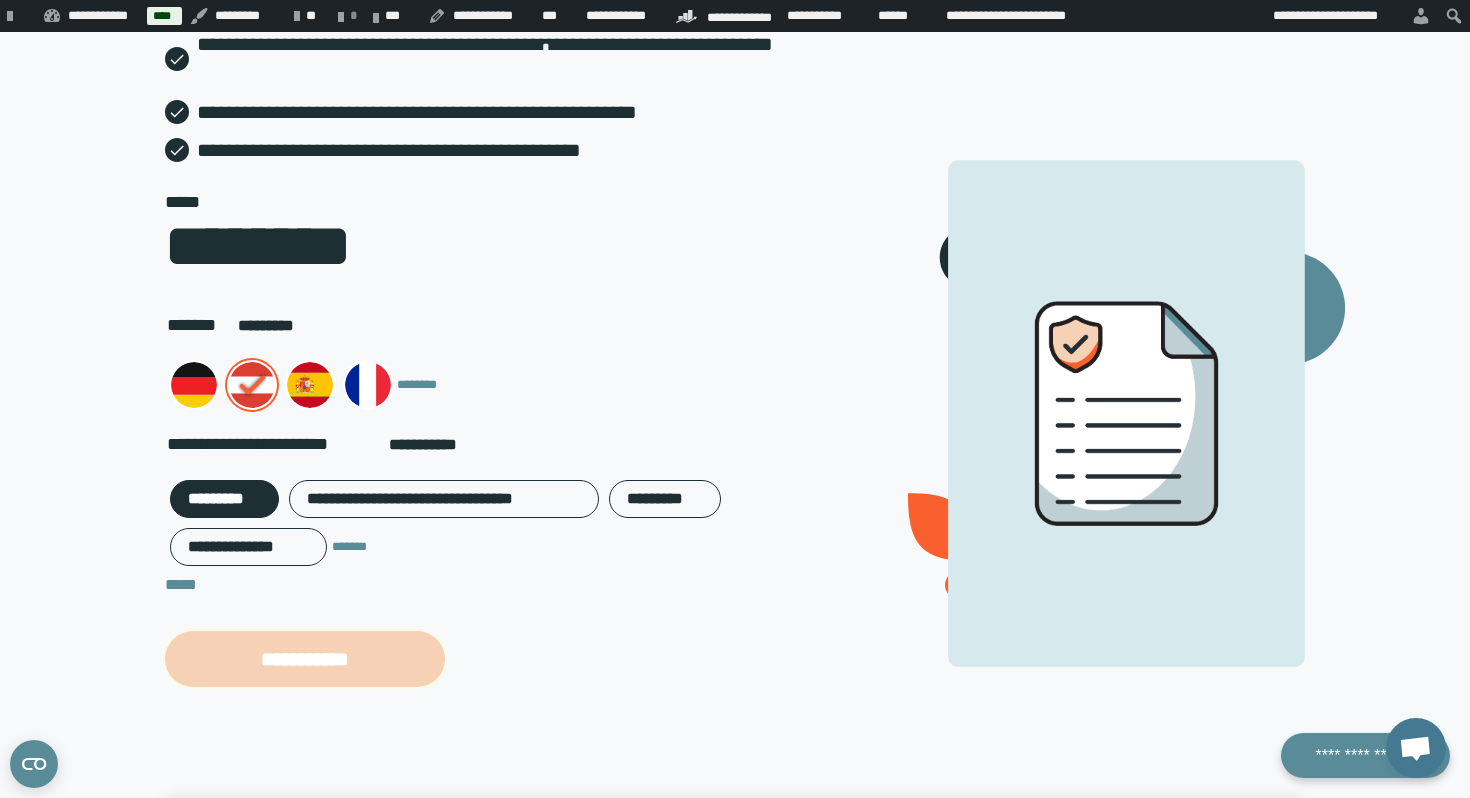 click on "**********" at bounding box center (305, 659) 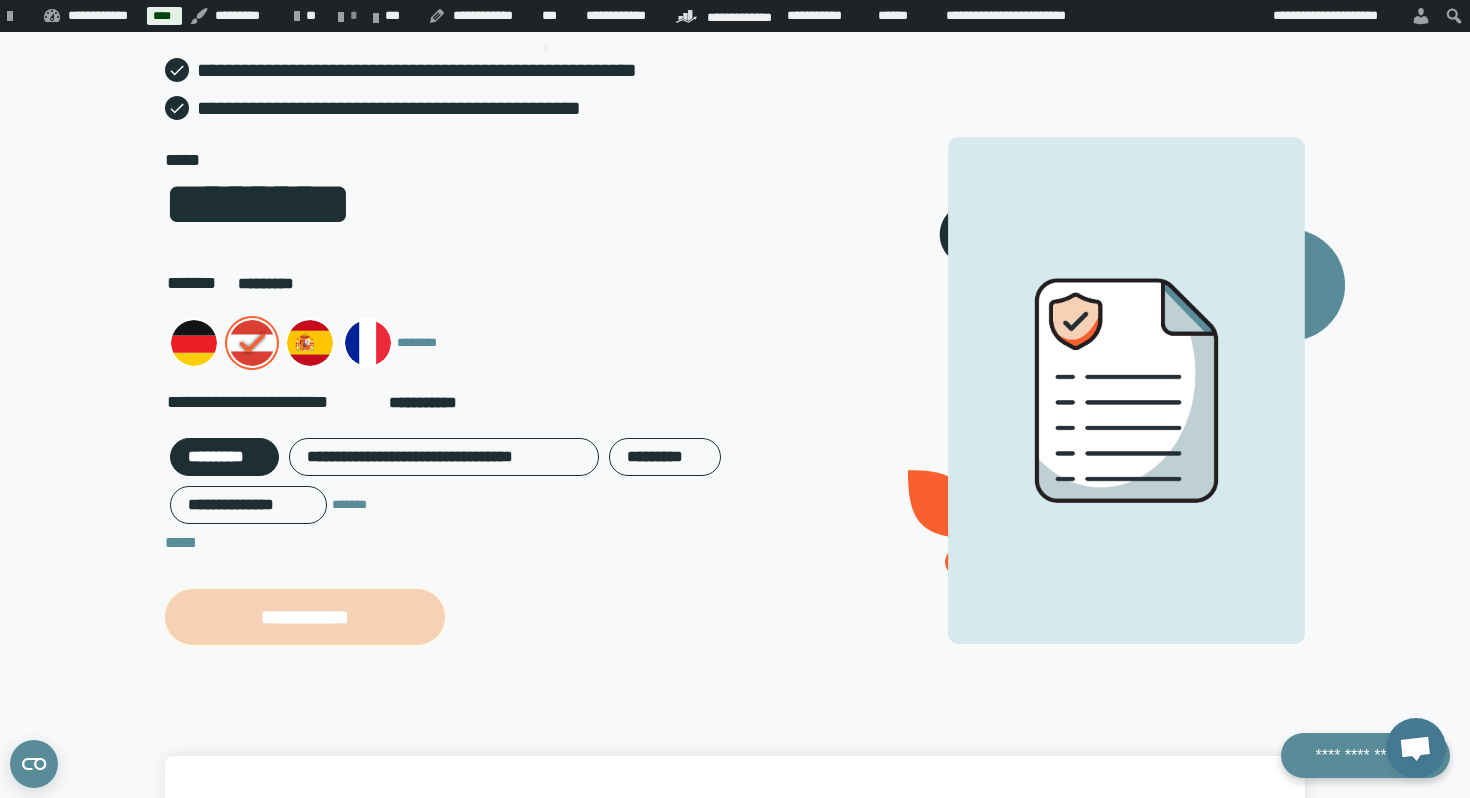 scroll, scrollTop: 491, scrollLeft: 0, axis: vertical 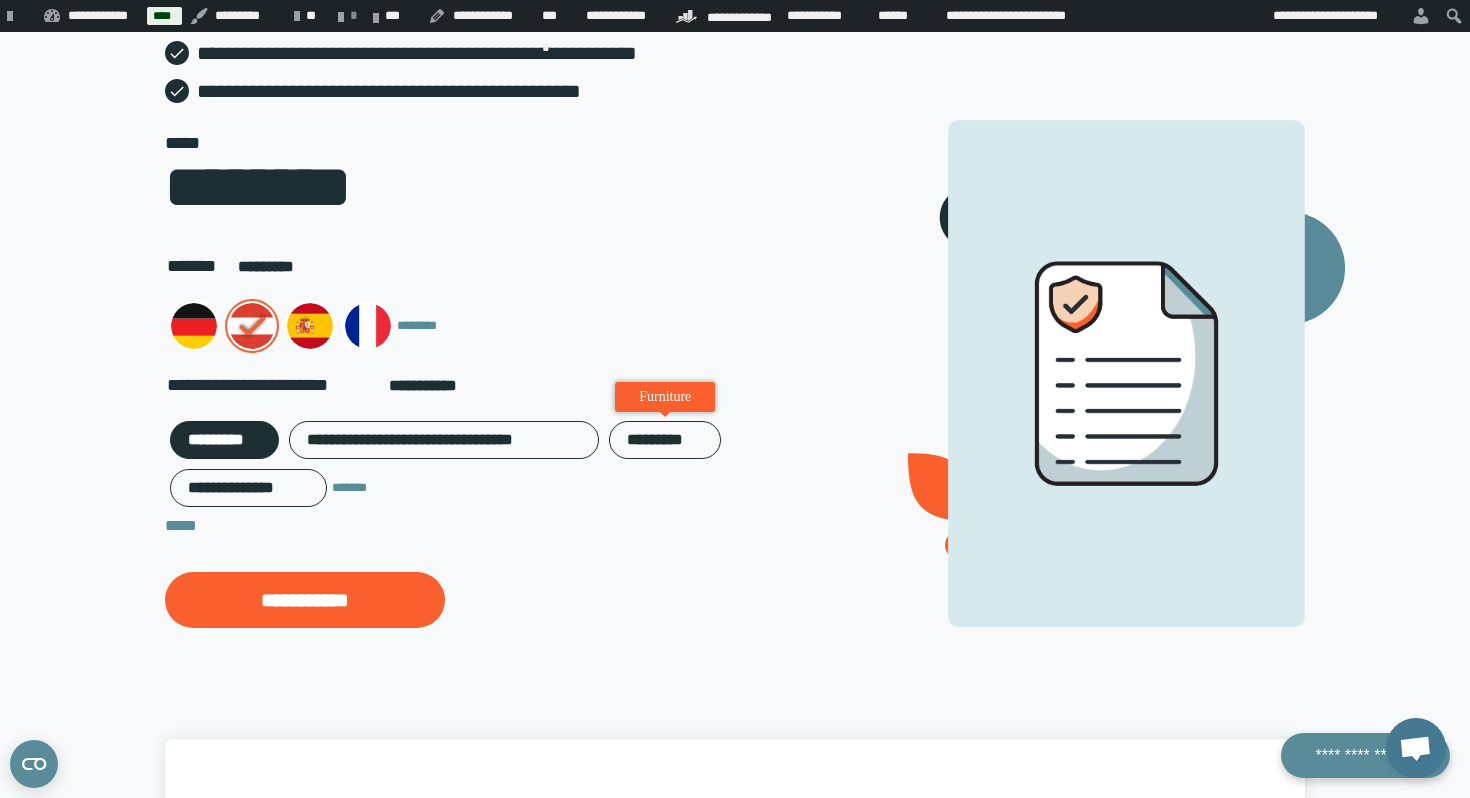 click on "*********" at bounding box center (665, 440) 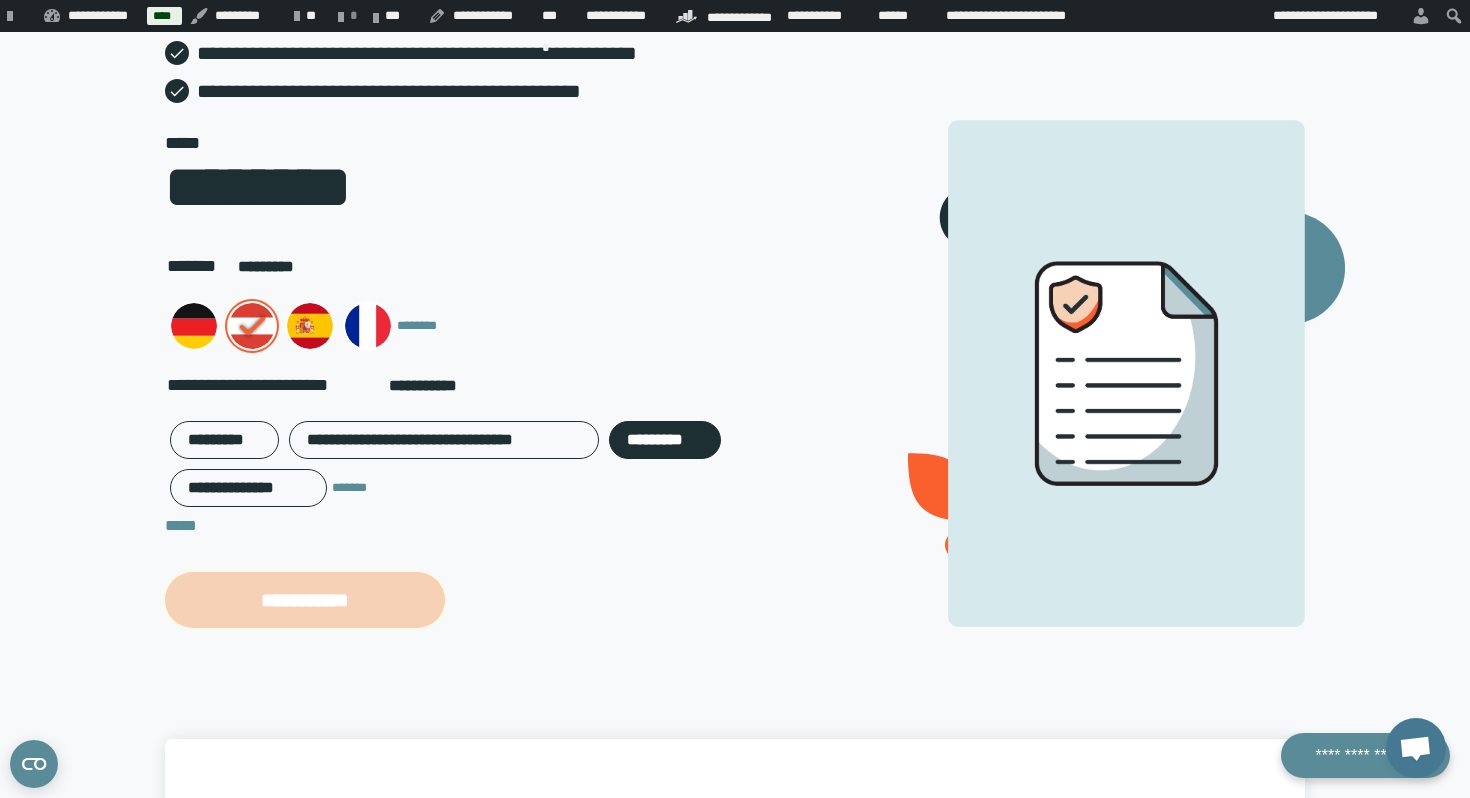 click on "**********" at bounding box center (305, 600) 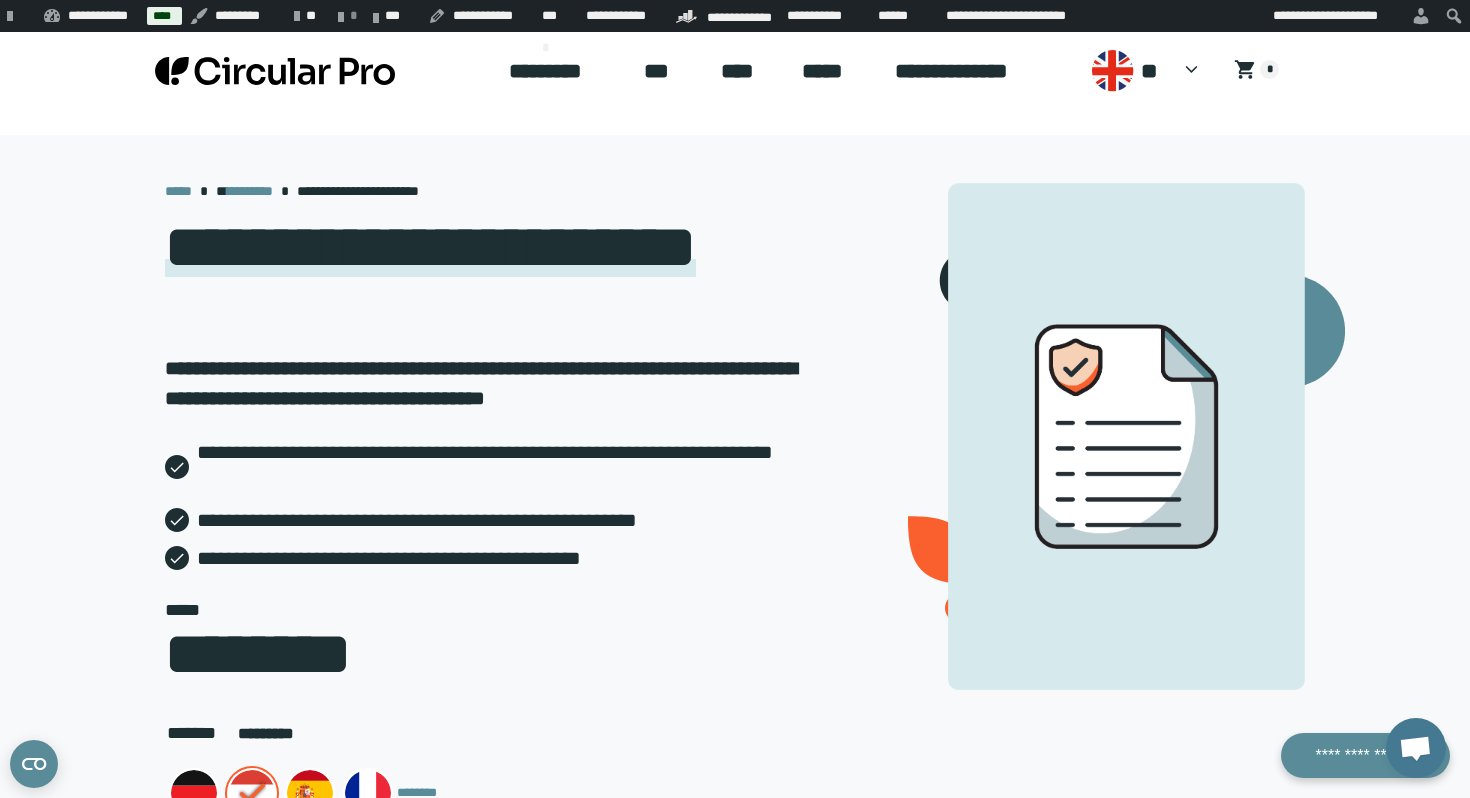 scroll, scrollTop: 0, scrollLeft: 0, axis: both 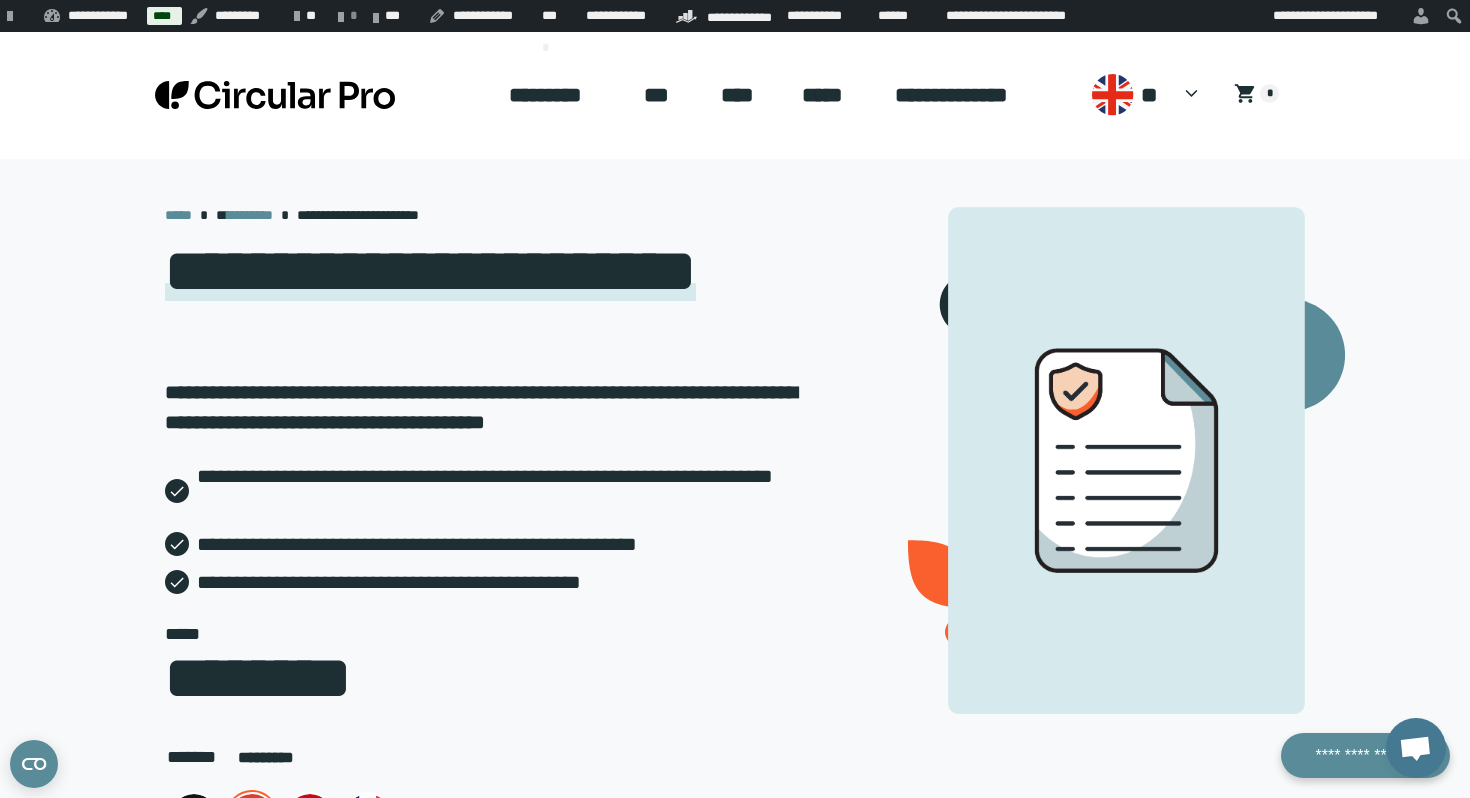 click on "**********" at bounding box center [500, 301] 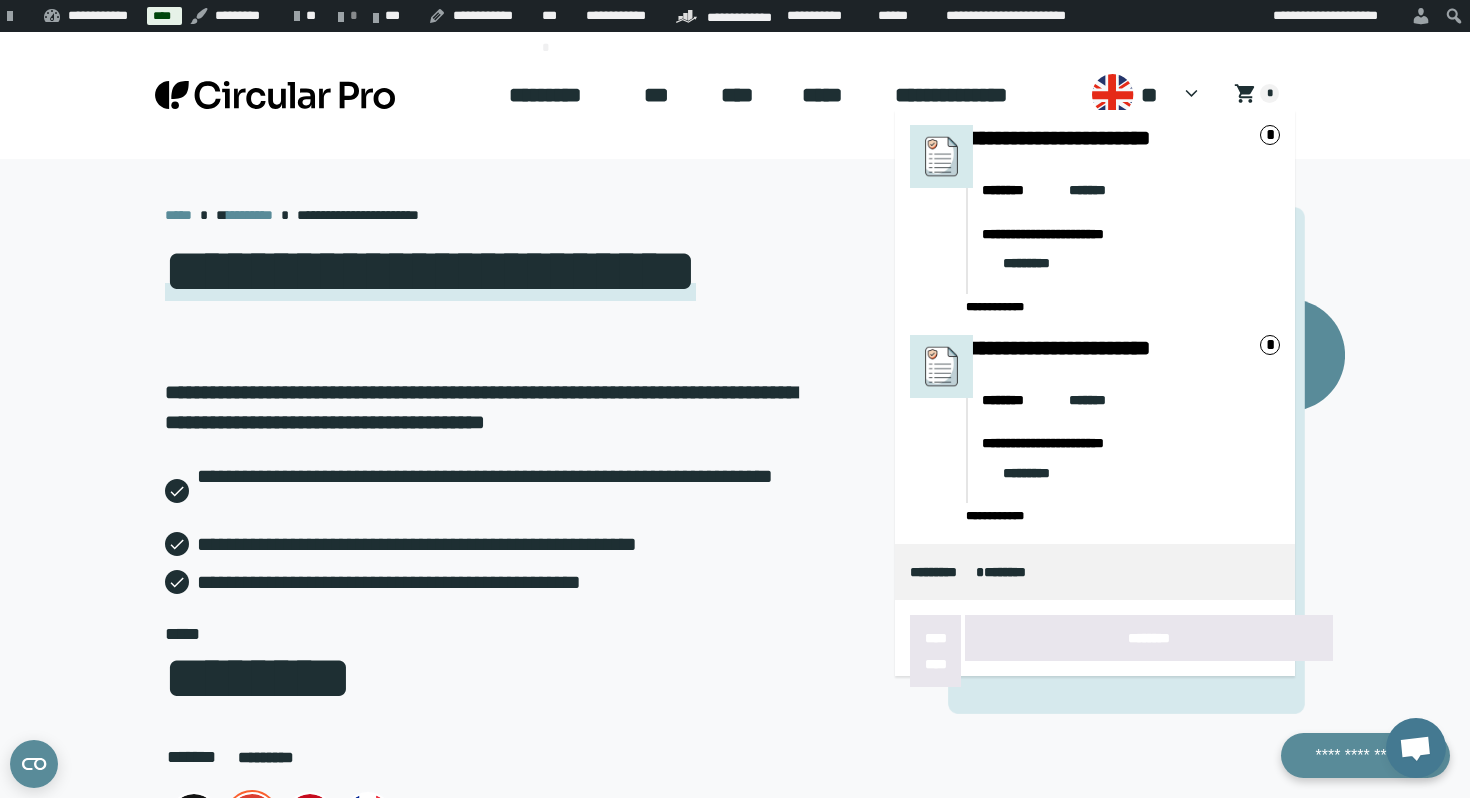 click 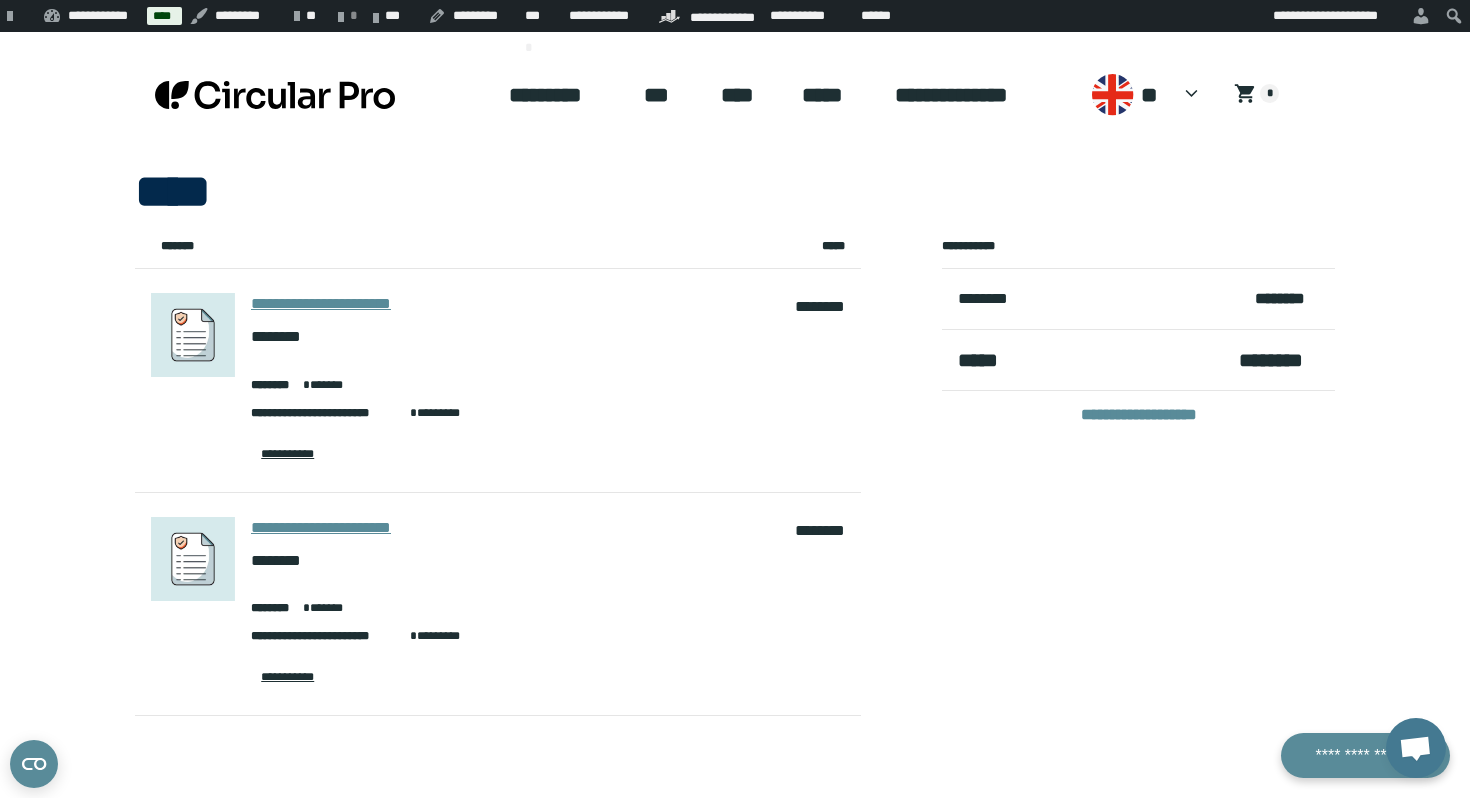 scroll, scrollTop: 0, scrollLeft: 0, axis: both 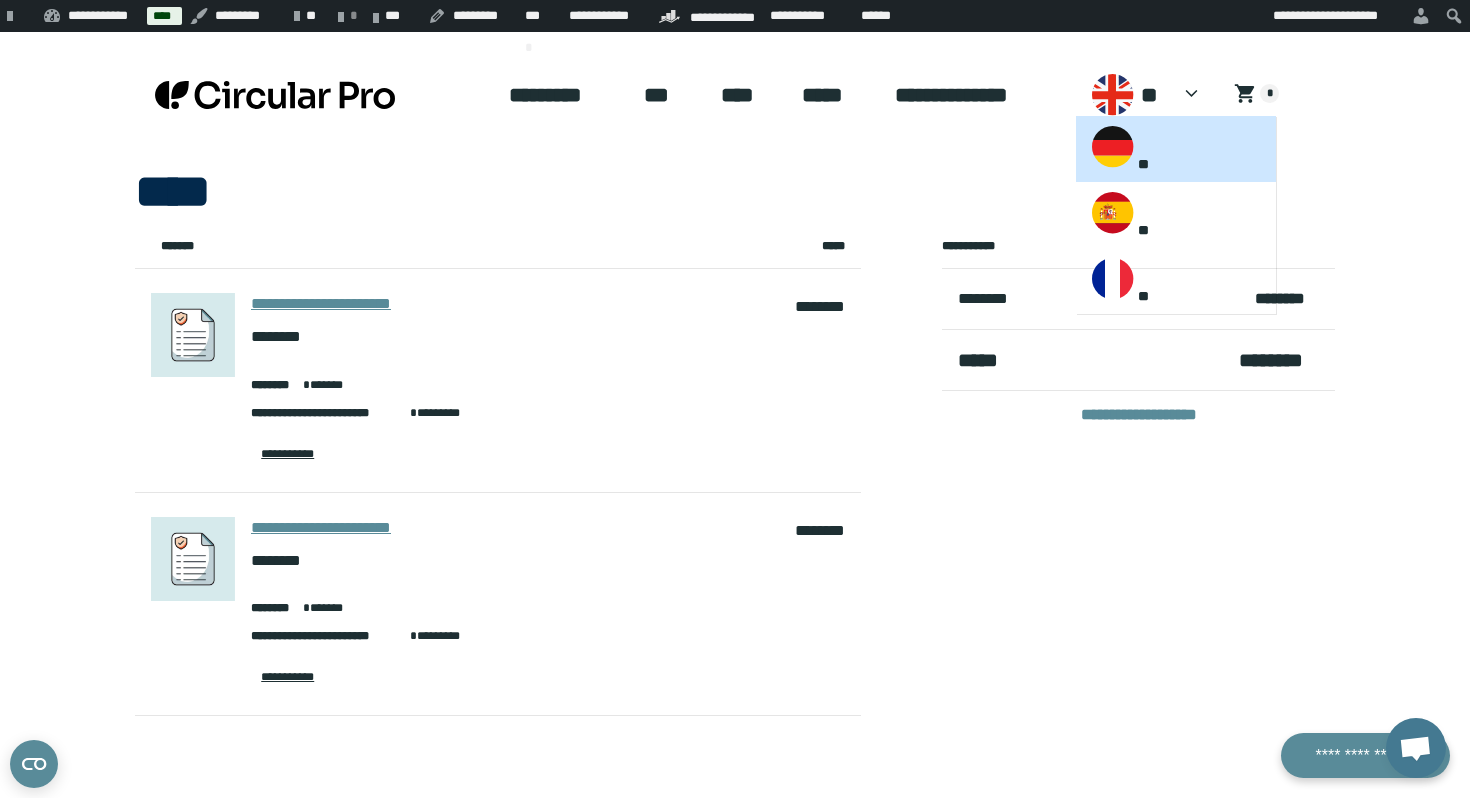 click on "**" at bounding box center (1176, 149) 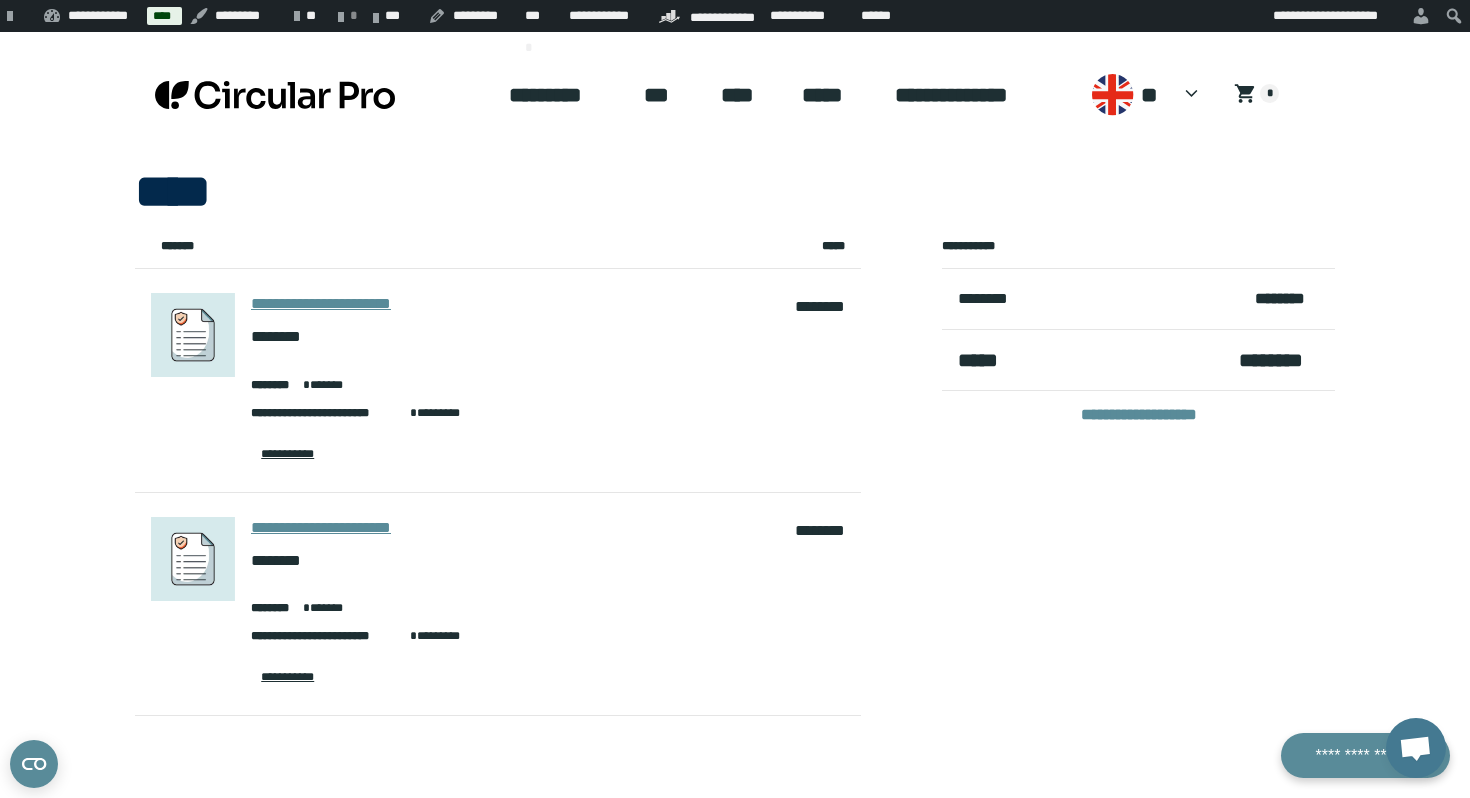 click on "**********" at bounding box center [735, 588] 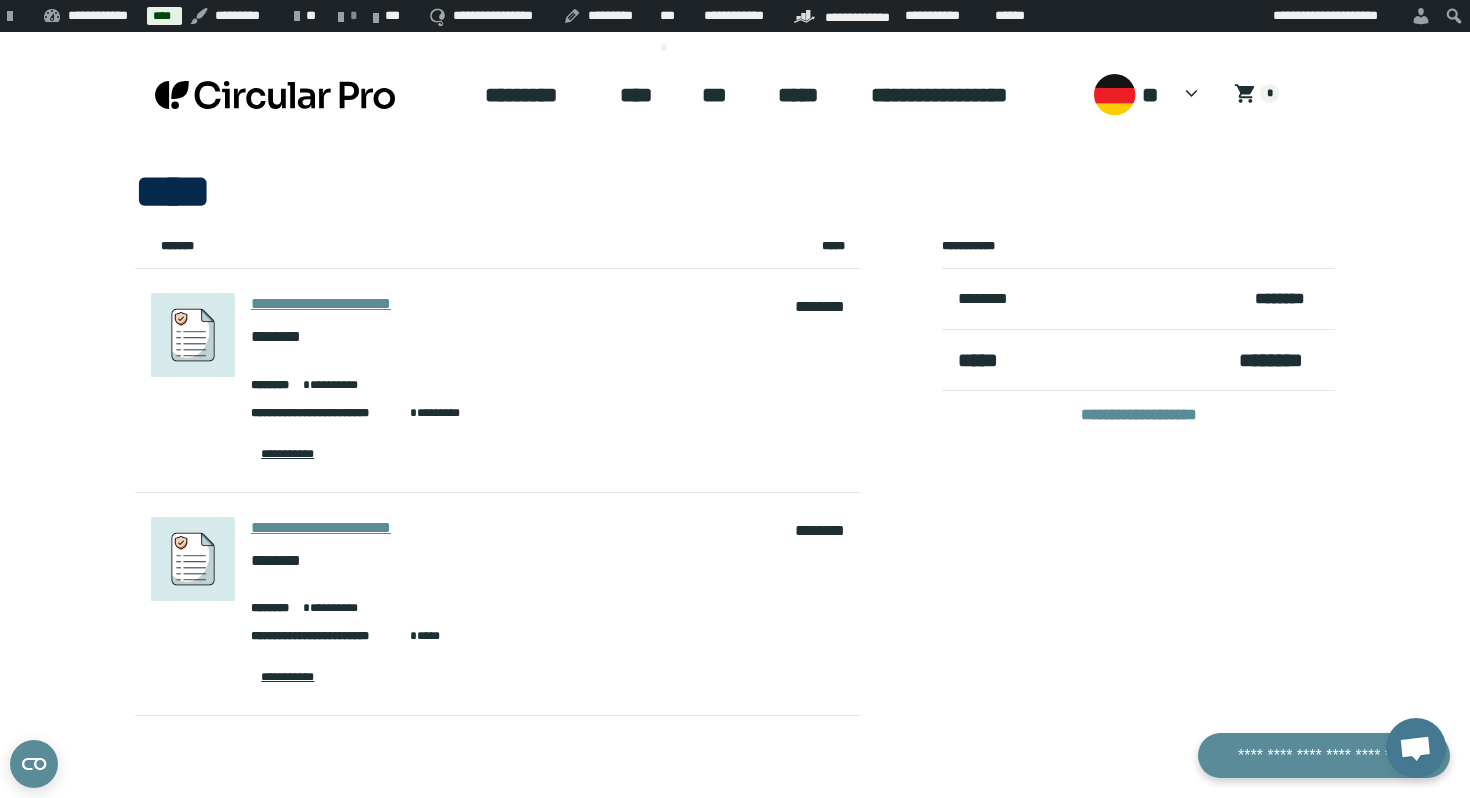 scroll, scrollTop: 0, scrollLeft: 0, axis: both 